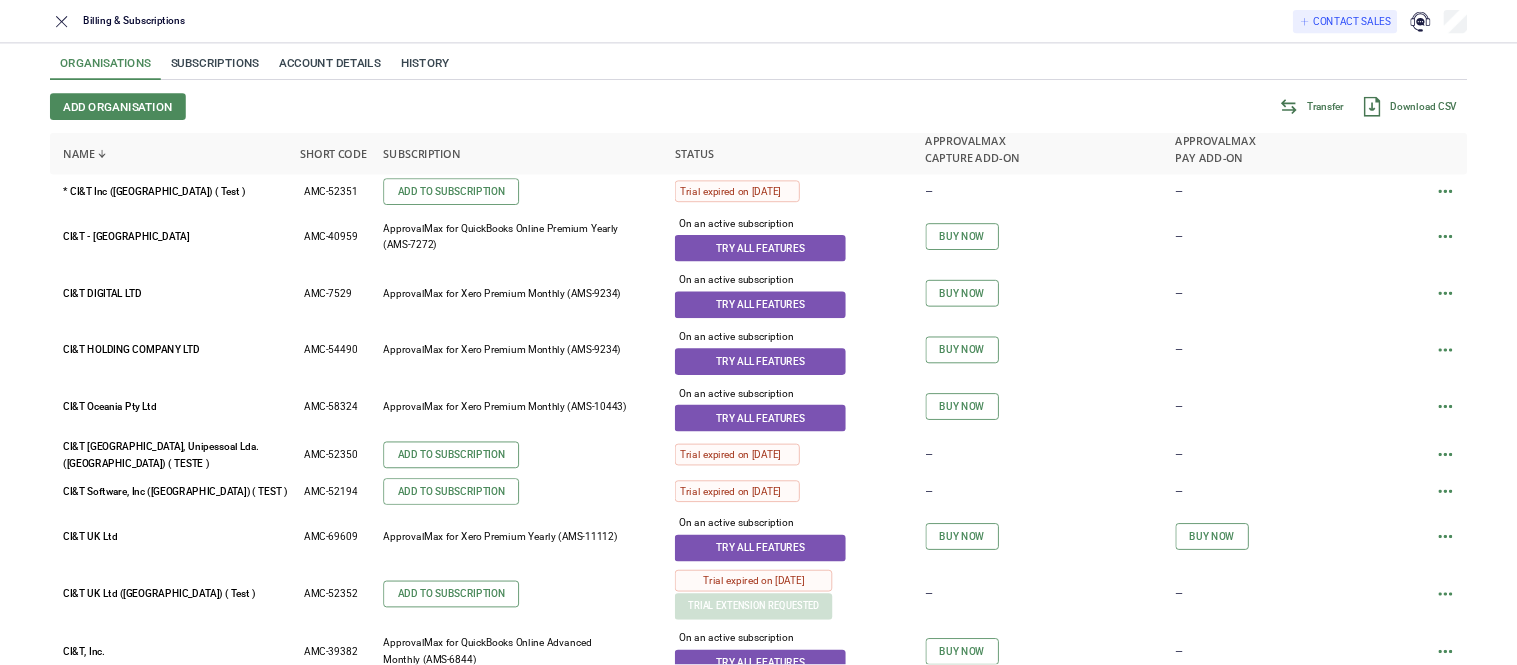 scroll, scrollTop: 0, scrollLeft: 0, axis: both 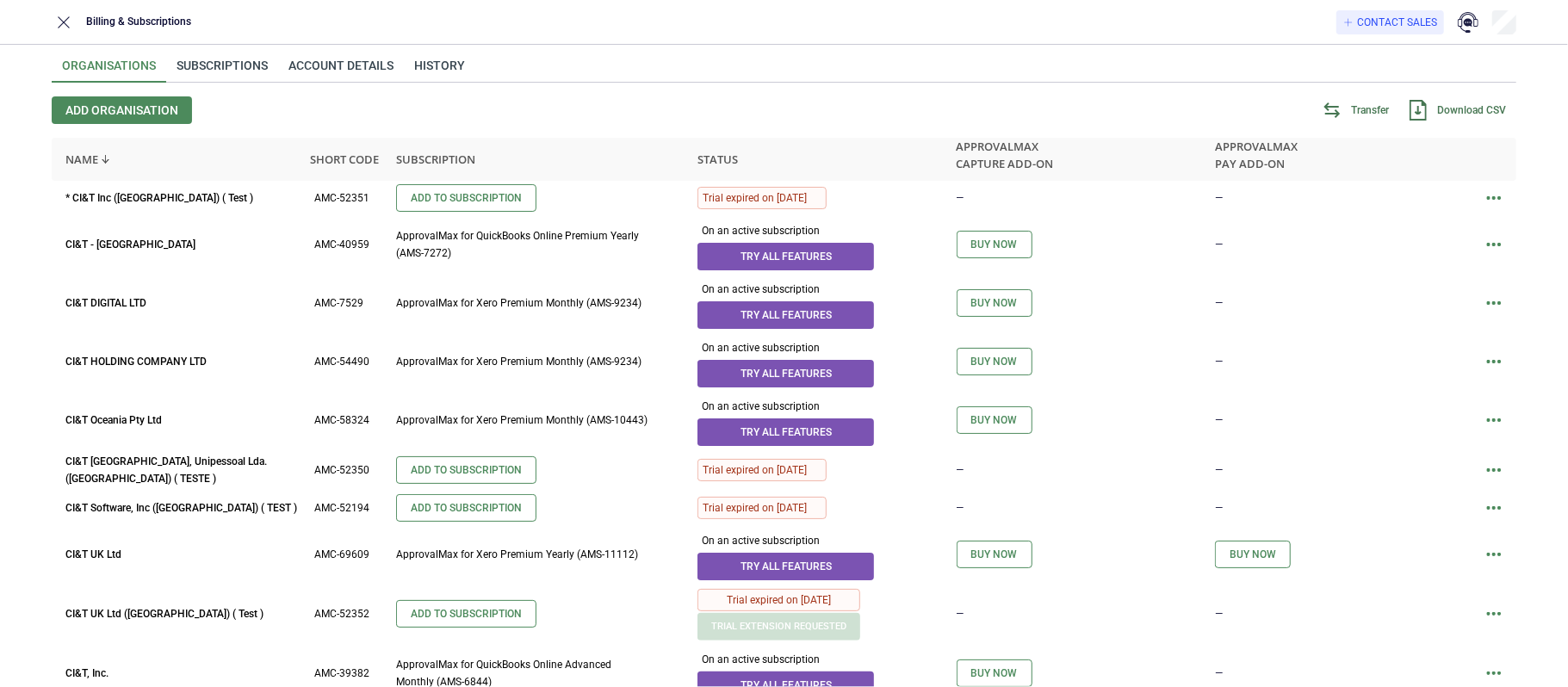 drag, startPoint x: 196, startPoint y: 53, endPoint x: 239, endPoint y: 91, distance: 57.38467 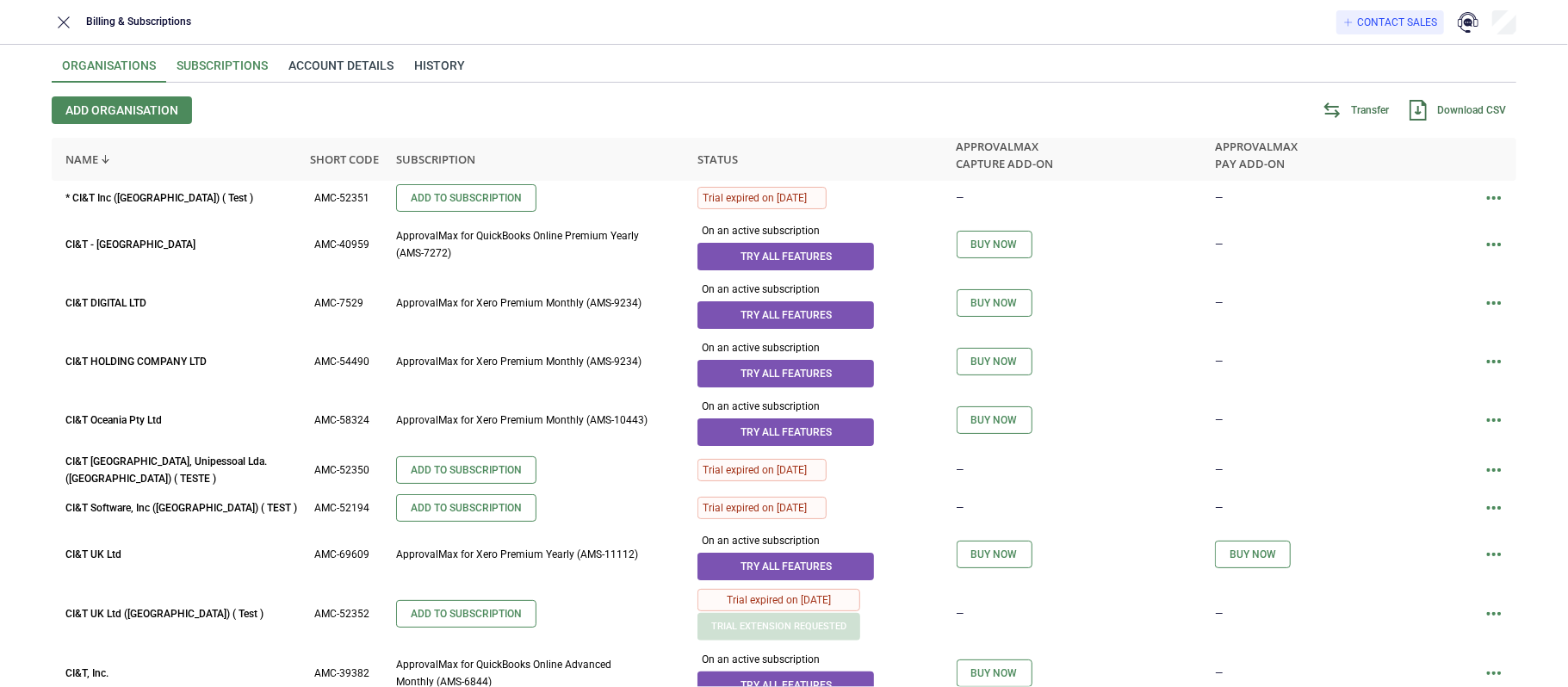 click on "Subscriptions" at bounding box center (222, 71) 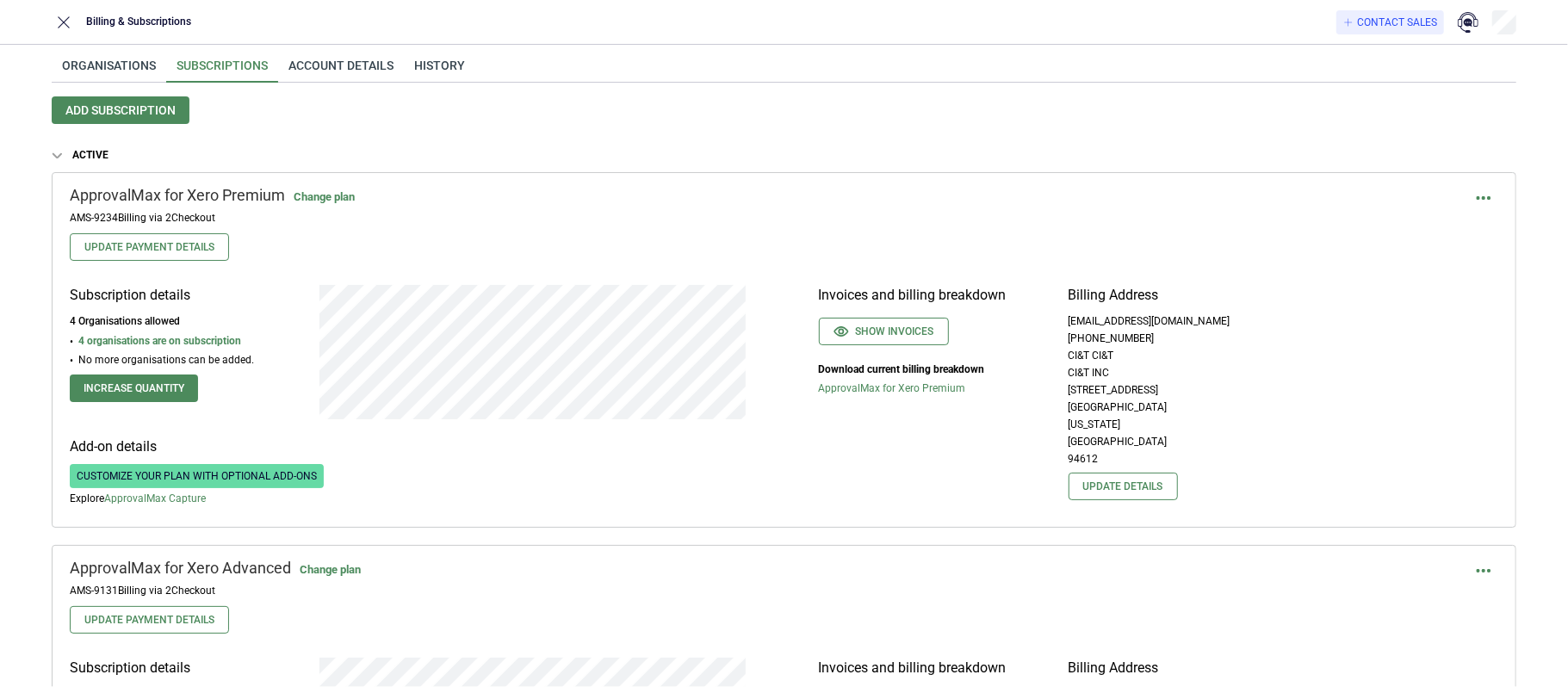 type 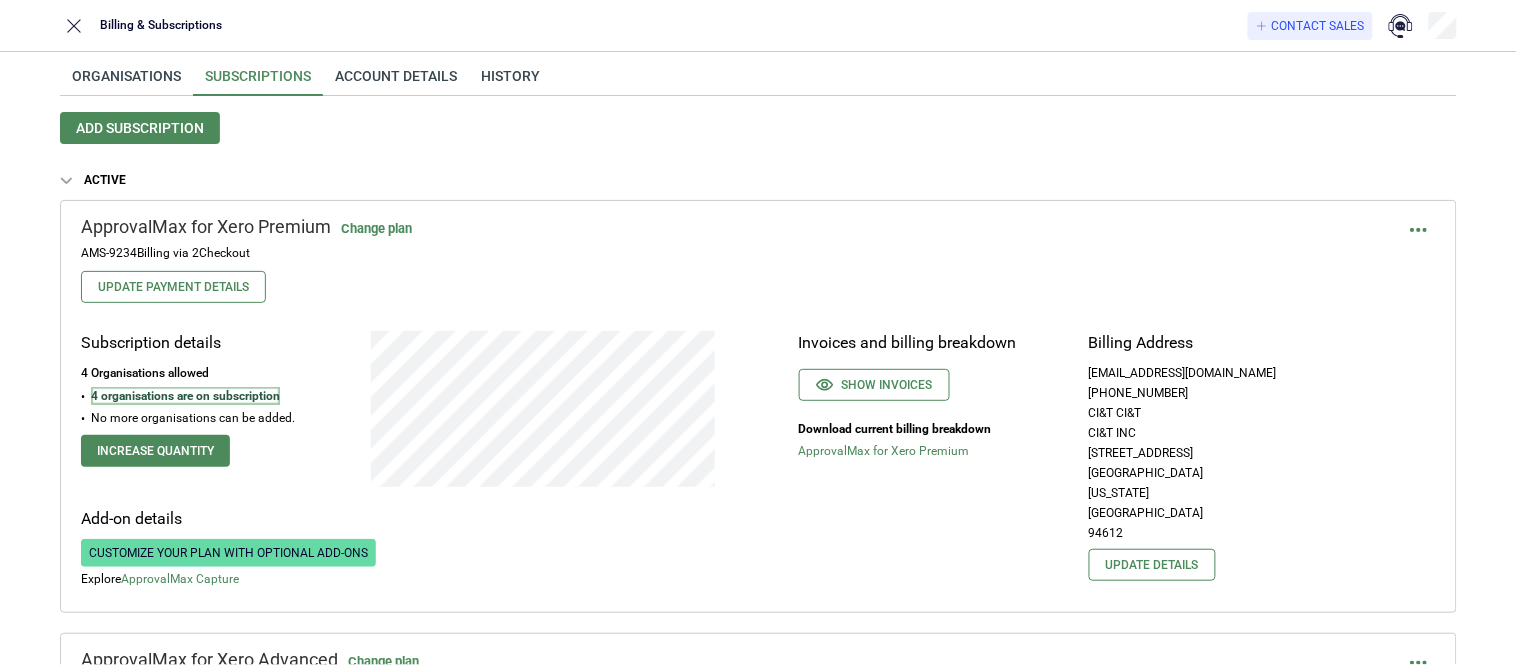 click on "4 organisations are on subscription" at bounding box center (185, 396) 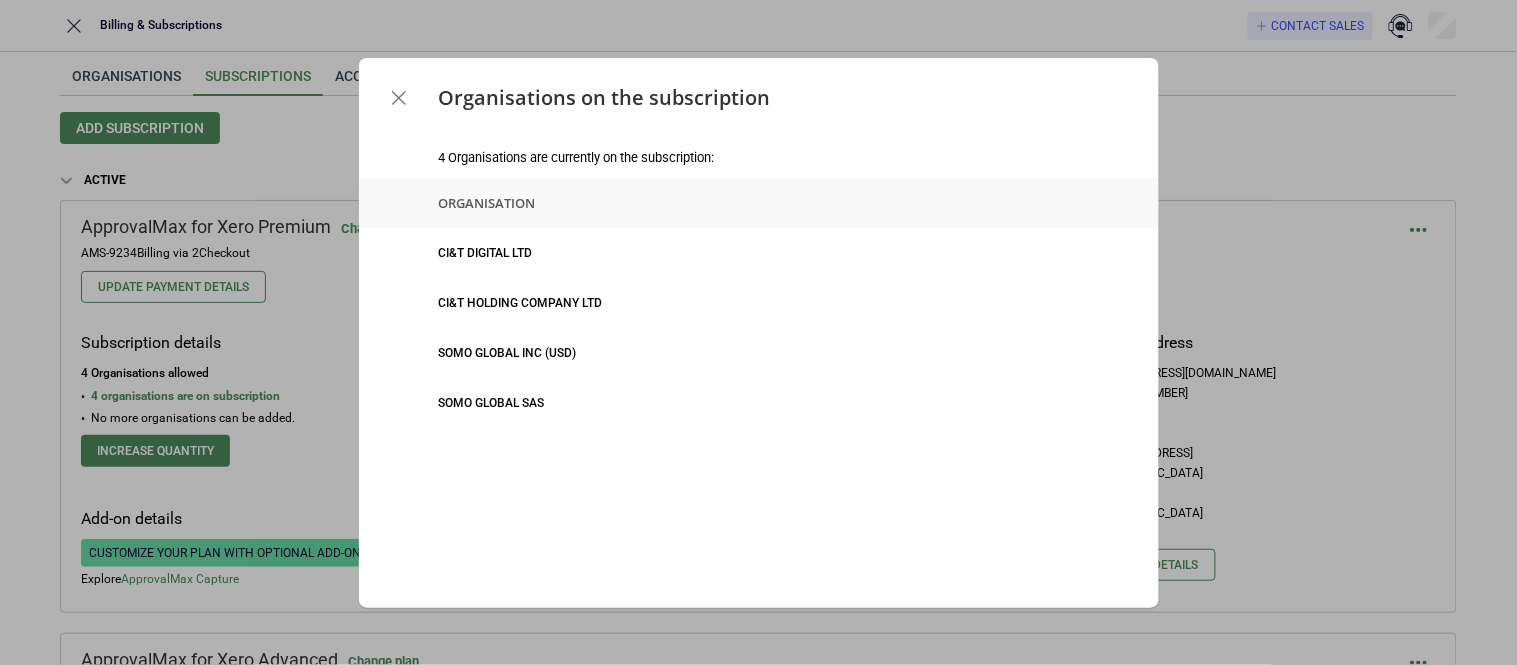 click on "Organisations on the subscription 4 Organisations are currently on the subscription: Organisation CI&T DIGITAL LTD CI&T HOLDING COMPANY LTD SOMO GLOBAL INC (USD) SOMO GLOBAL SAS" at bounding box center [758, 332] 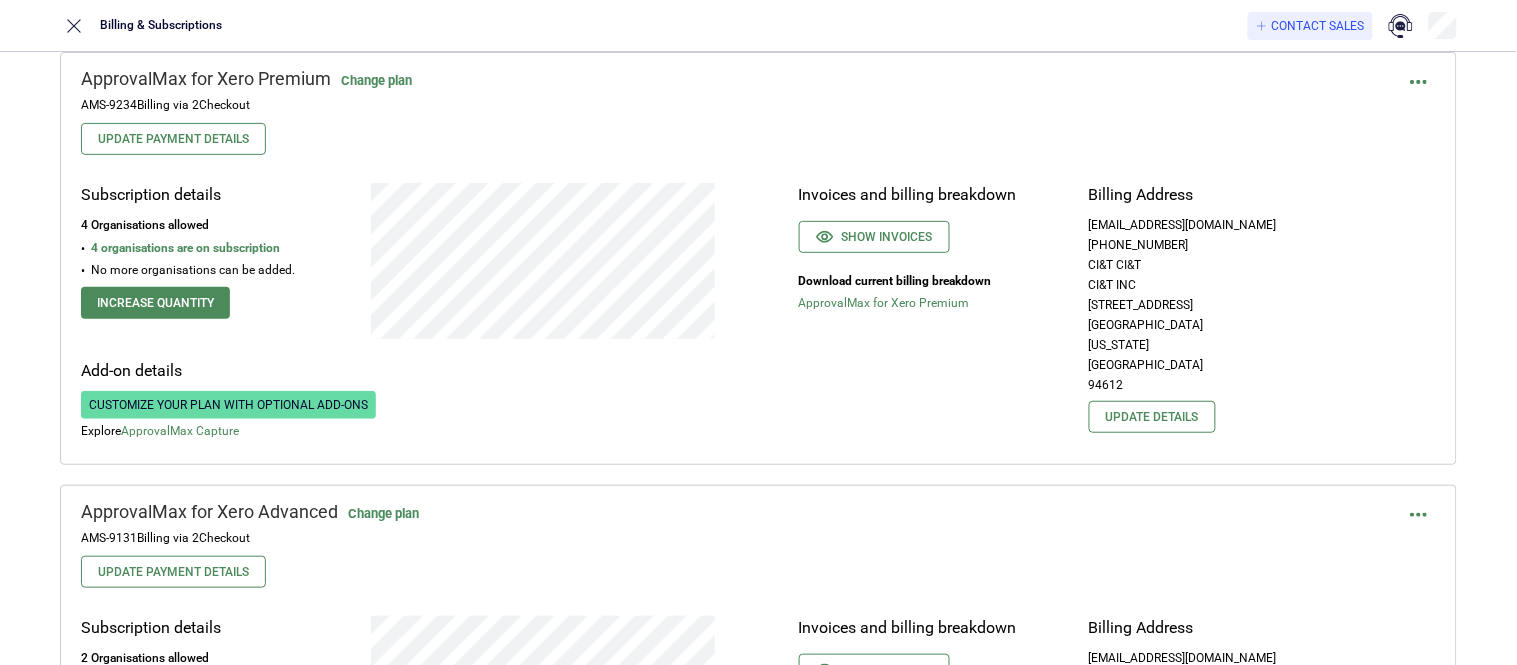 scroll, scrollTop: 111, scrollLeft: 0, axis: vertical 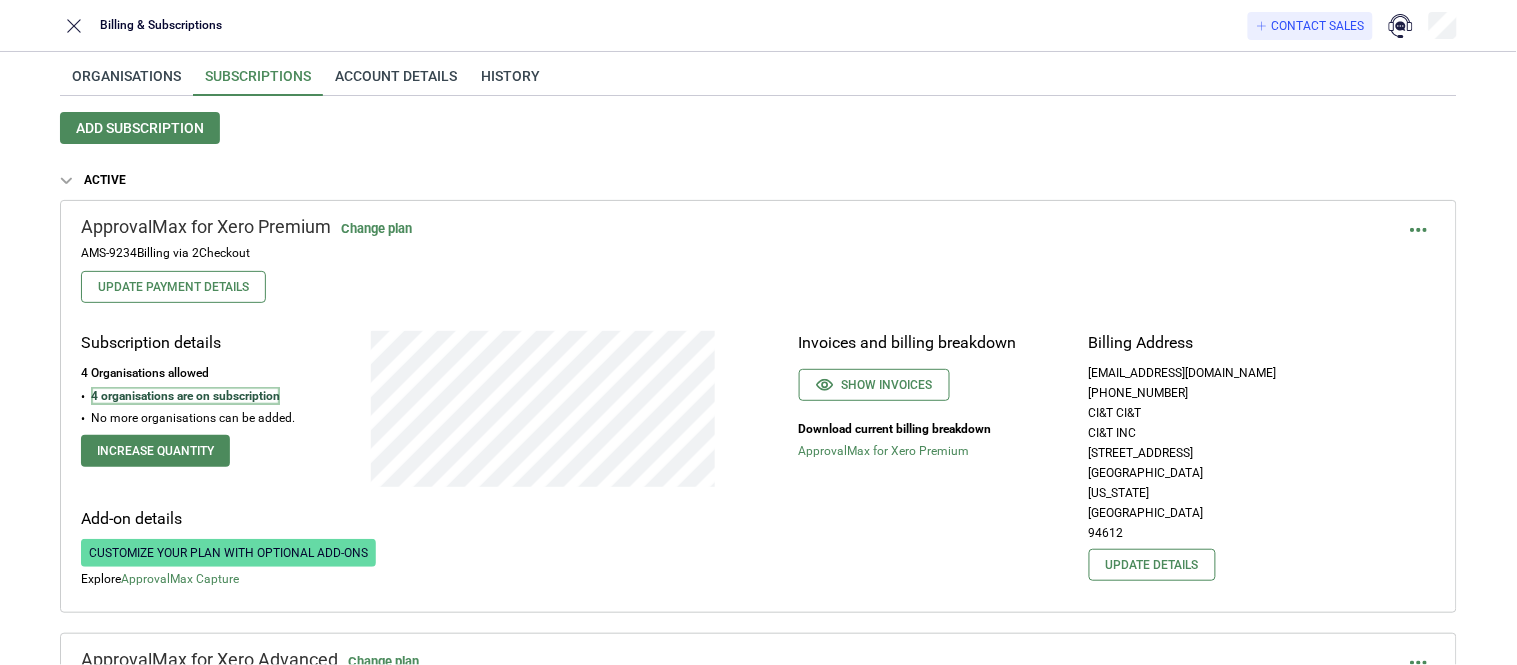 click on "4 organisations are on subscription" at bounding box center [185, 396] 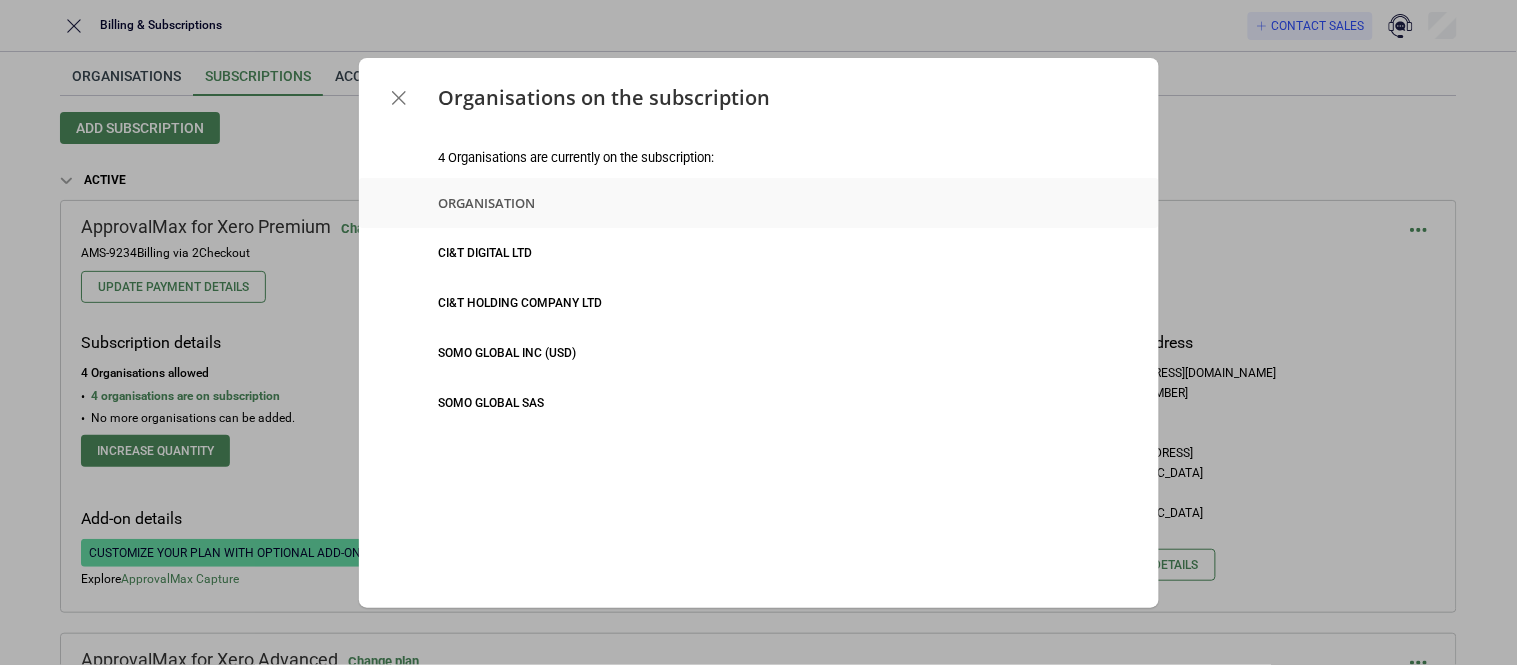 click on "Organisations on the subscription 4 Organisations are currently on the subscription: Organisation CI&T DIGITAL LTD CI&T HOLDING COMPANY LTD SOMO GLOBAL INC (USD) SOMO GLOBAL SAS" at bounding box center (758, 332) 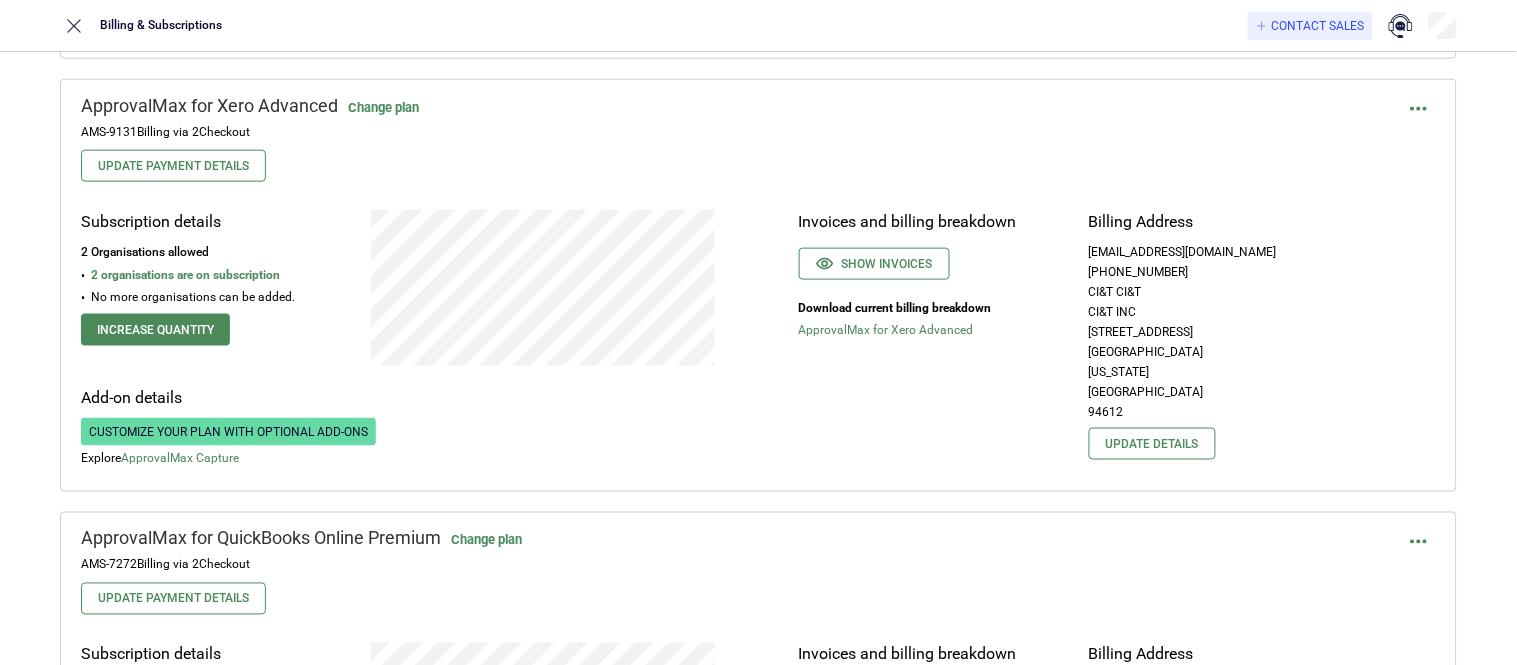 scroll, scrollTop: 555, scrollLeft: 0, axis: vertical 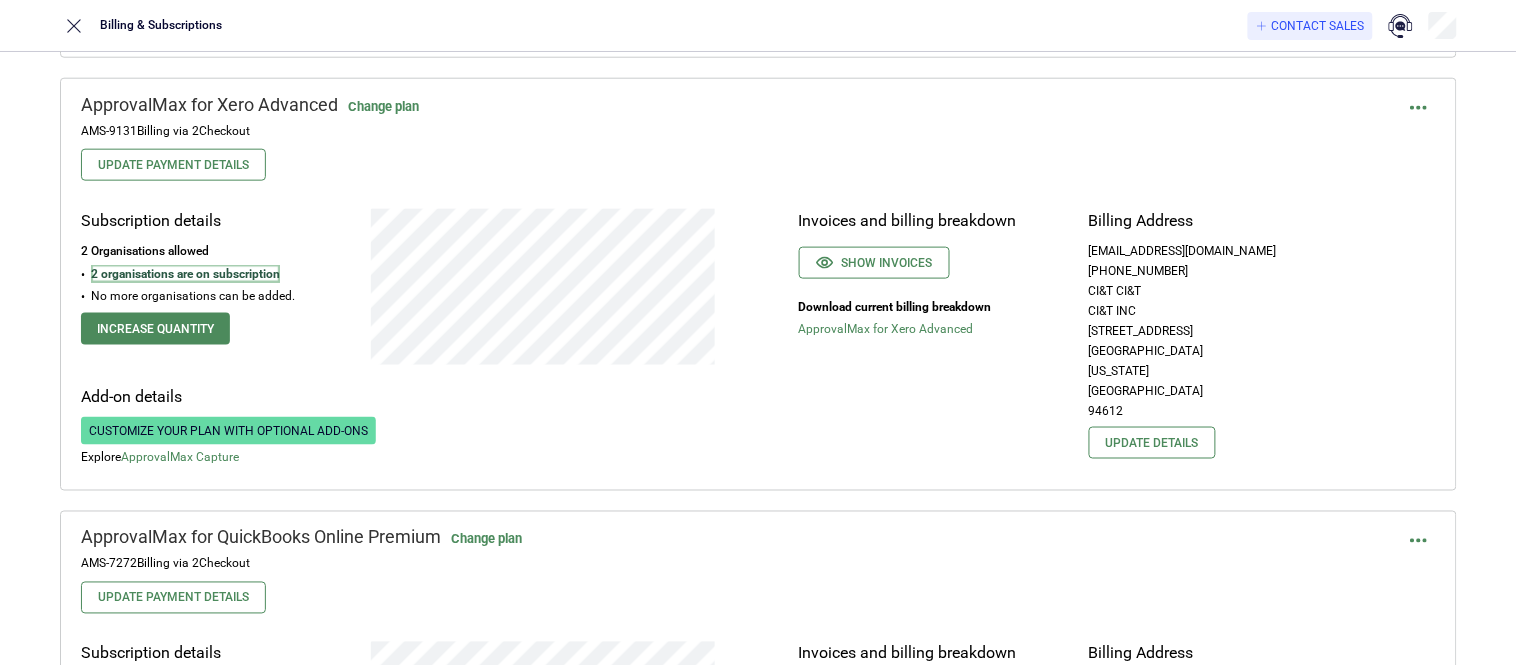 click on "2 organisations are on subscription" at bounding box center [185, 274] 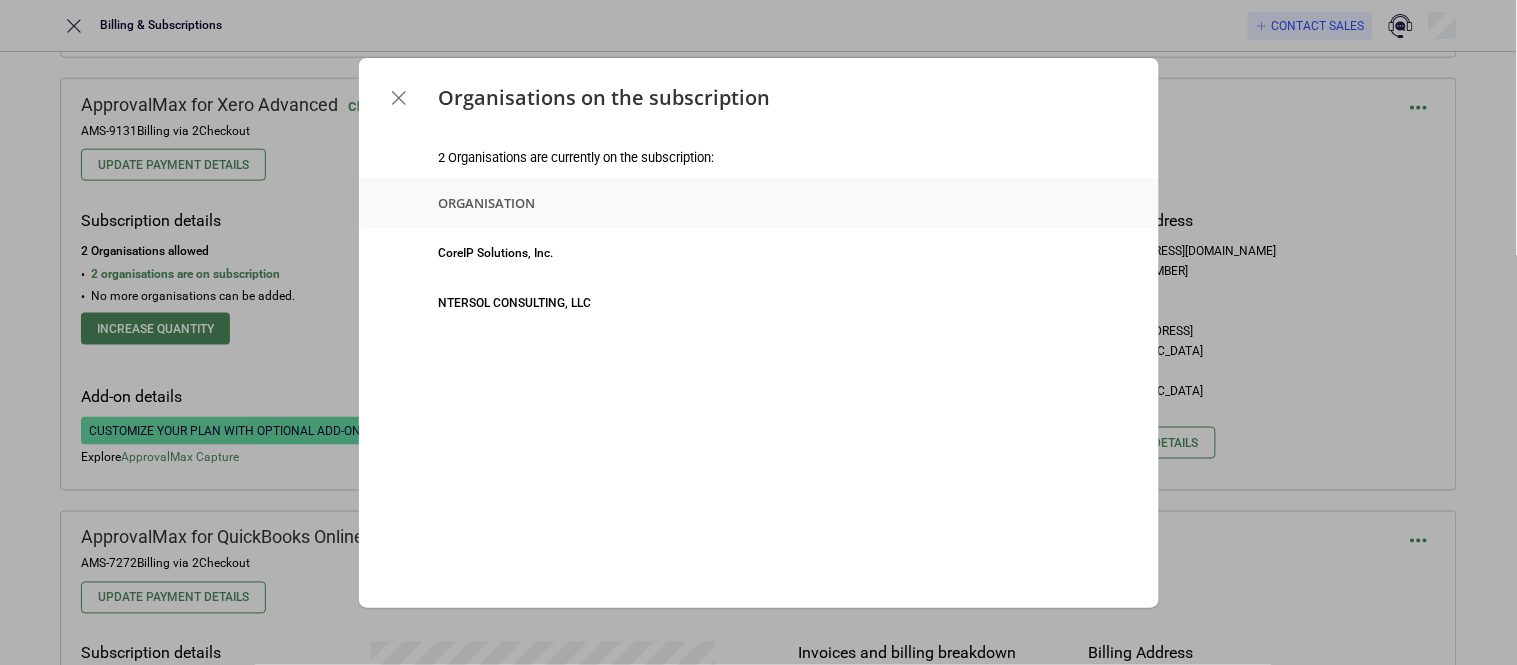 click on "Organisations on the subscription 2 Organisations are currently on the subscription: Organisation CoreIP Solutions, Inc. NTERSOL CONSULTING, LLC" at bounding box center (758, 332) 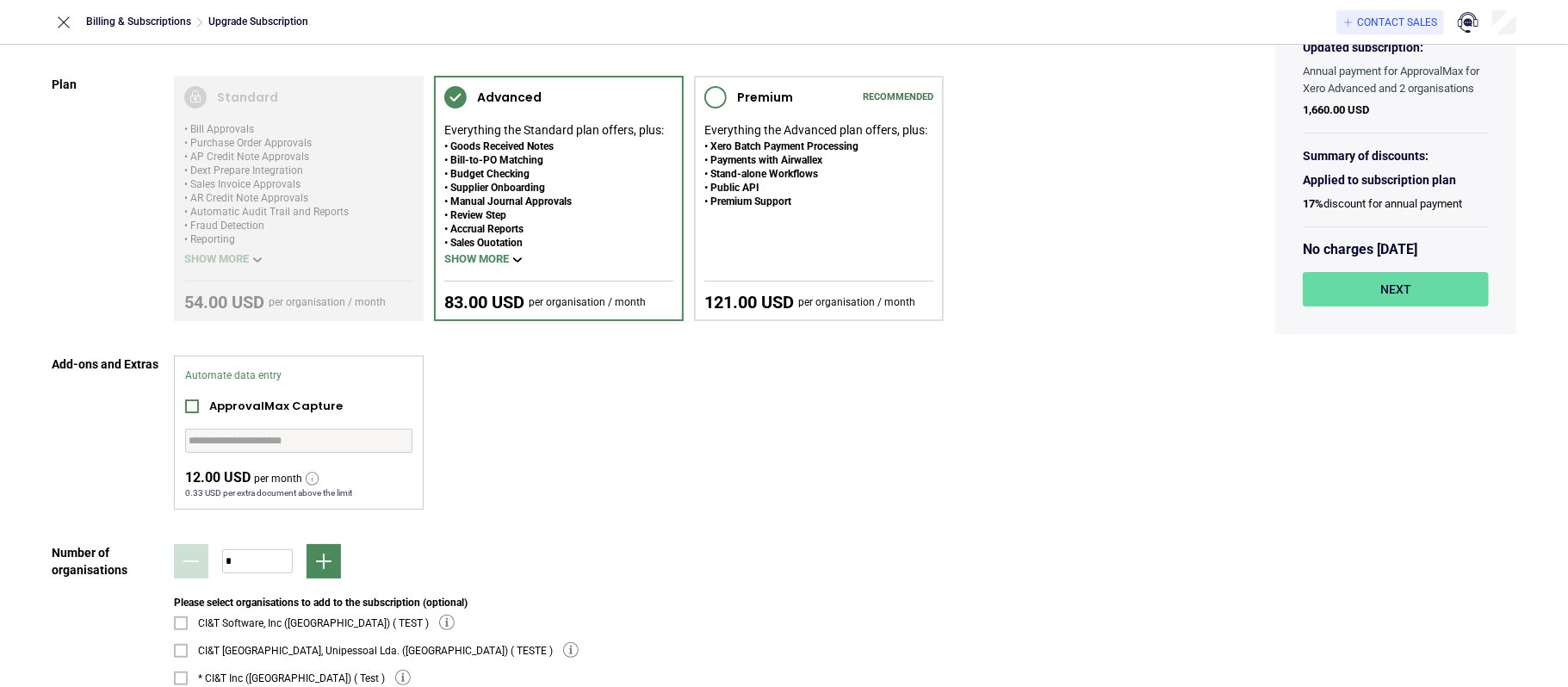 scroll, scrollTop: 336, scrollLeft: 0, axis: vertical 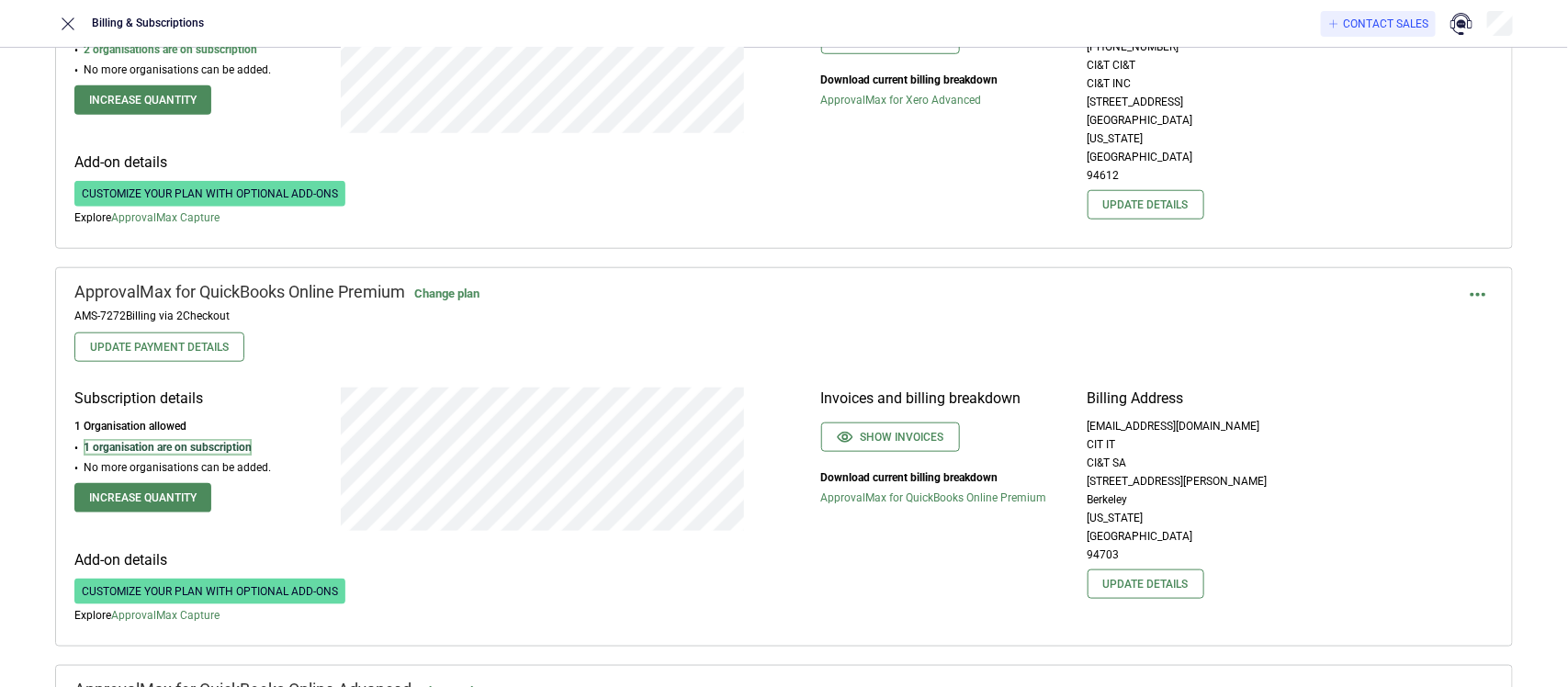 click on "1 organisation are on subscription" at bounding box center (167, 447) 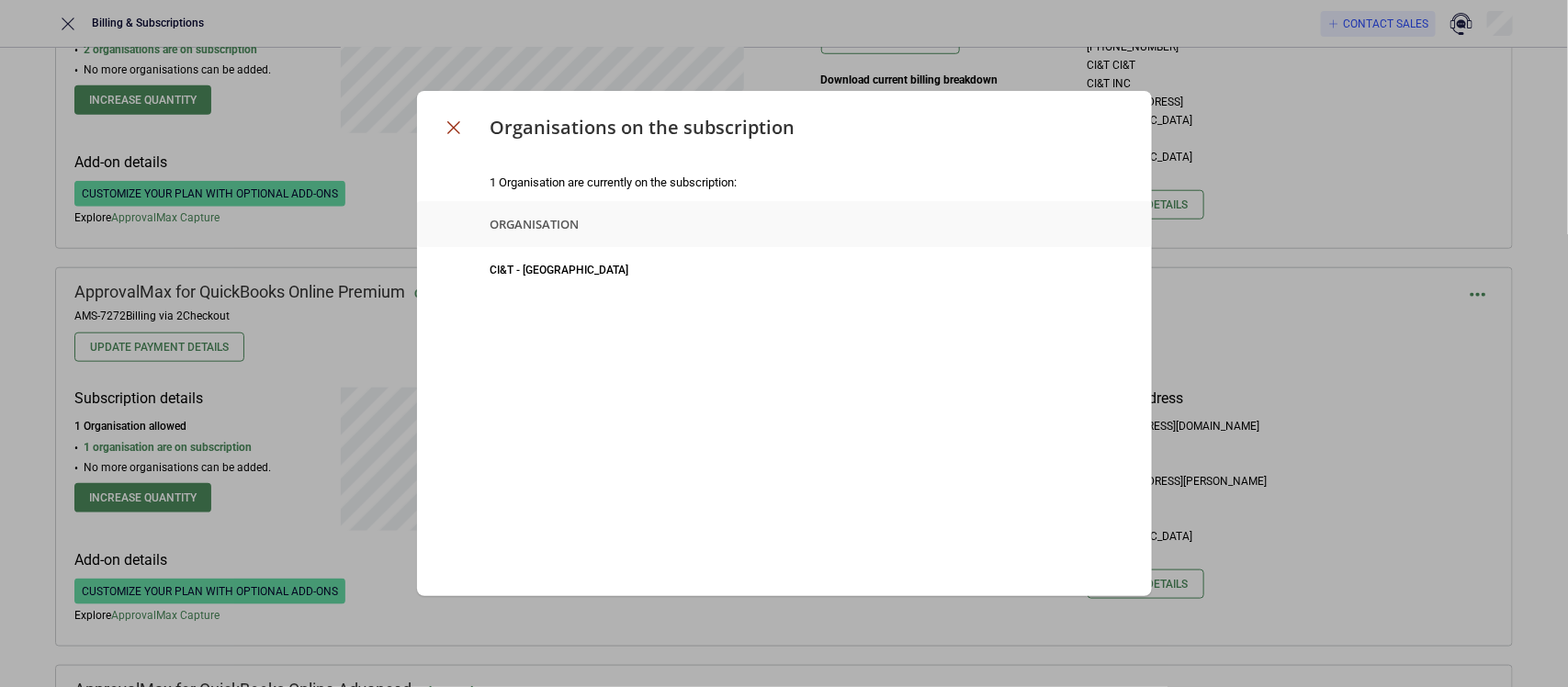 click 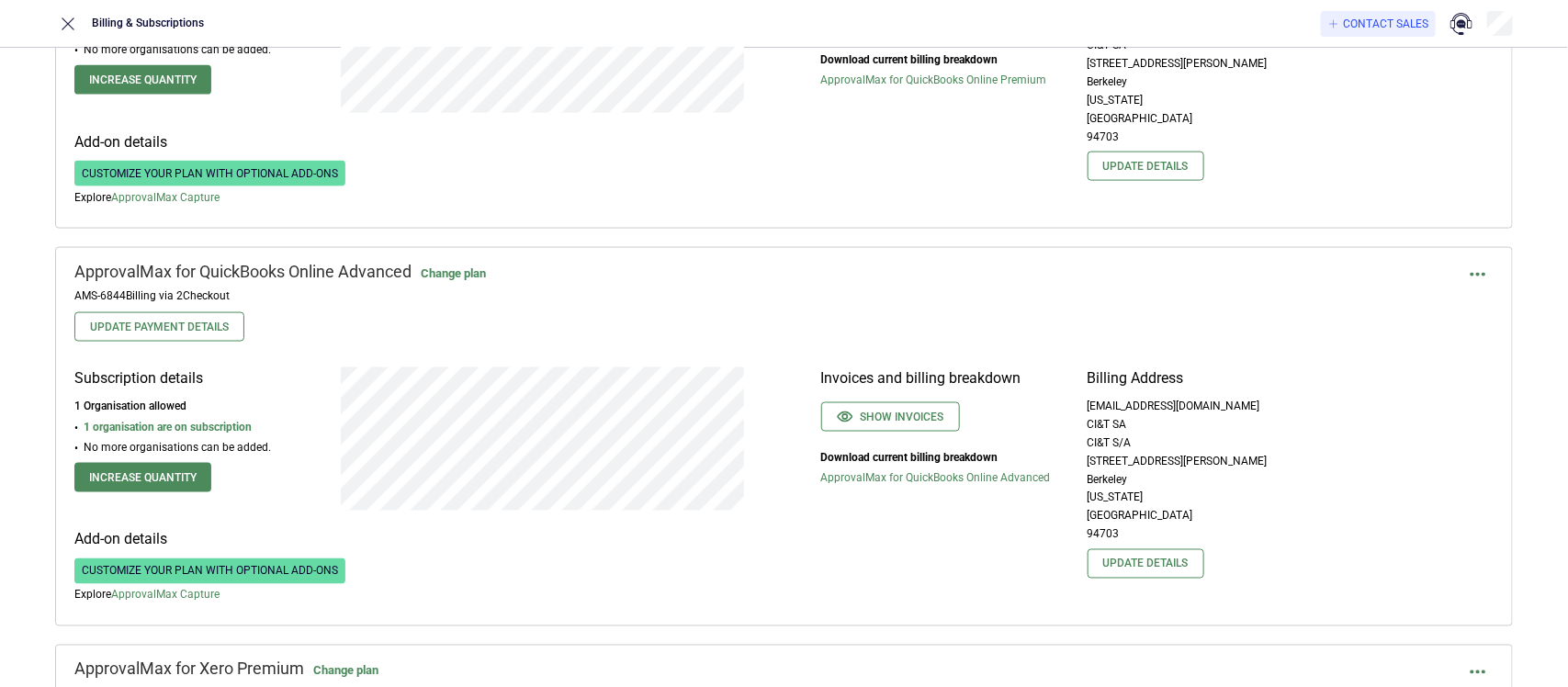 scroll, scrollTop: 1286, scrollLeft: 0, axis: vertical 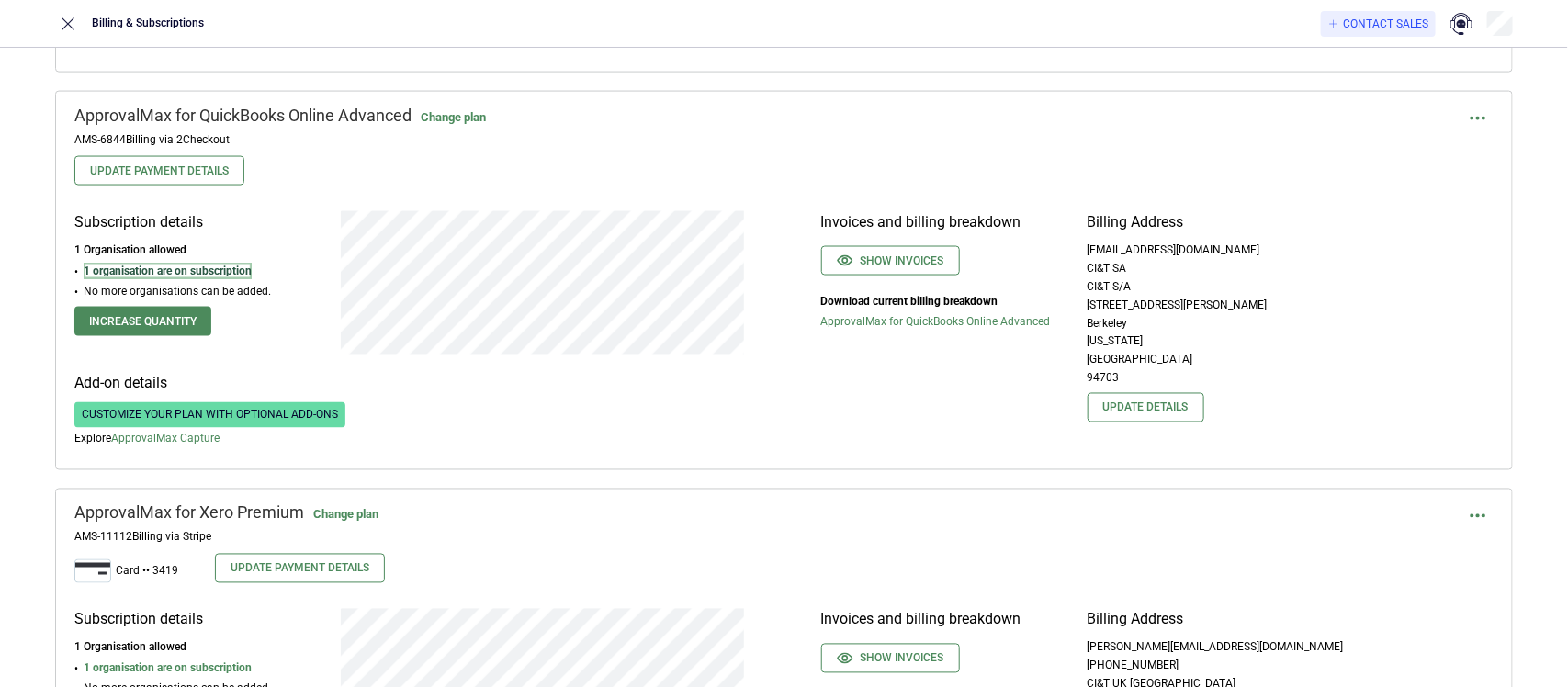 click on "1 organisation are on subscription" at bounding box center [167, 271] 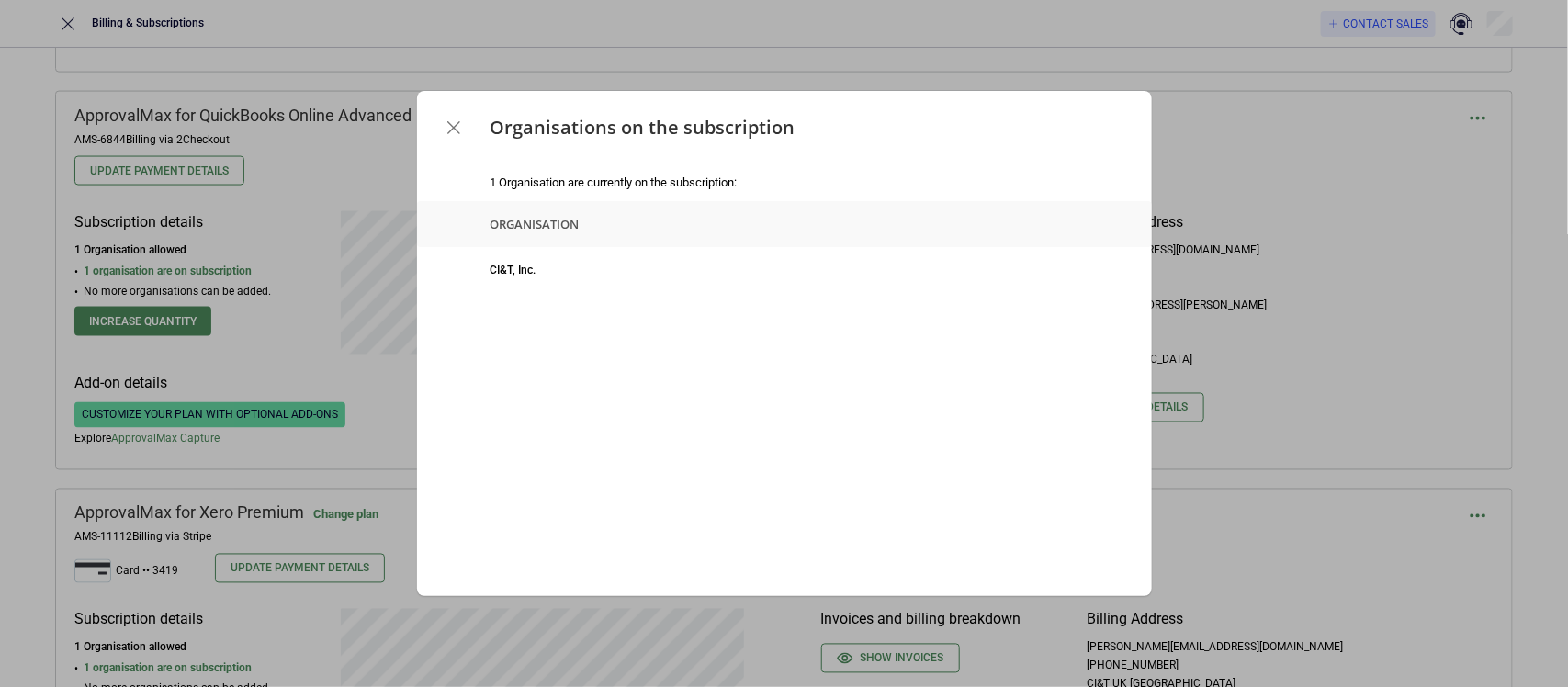 click on "Organisations on the subscription 1 Organisation are currently on the subscription: Organisation CI&T, Inc." at bounding box center (784, 344) 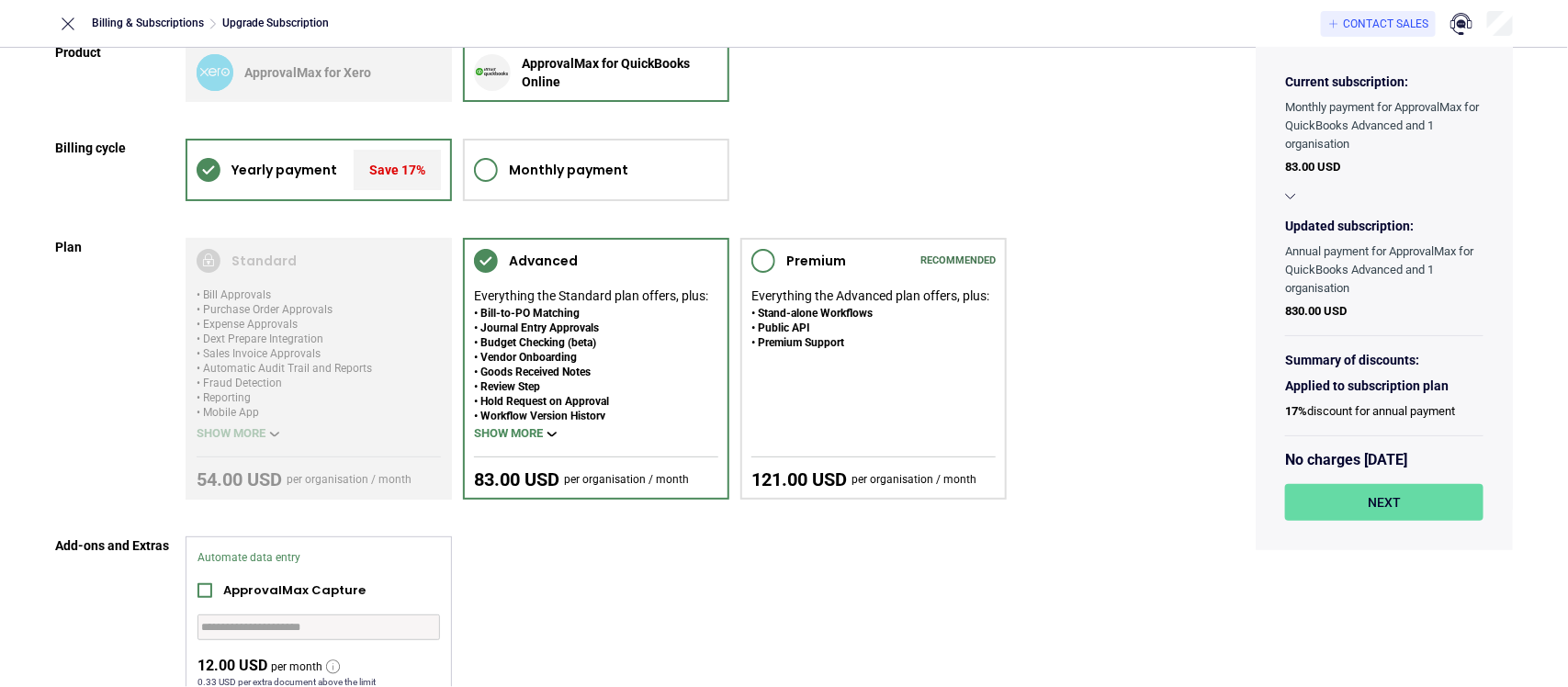 scroll, scrollTop: 0, scrollLeft: 0, axis: both 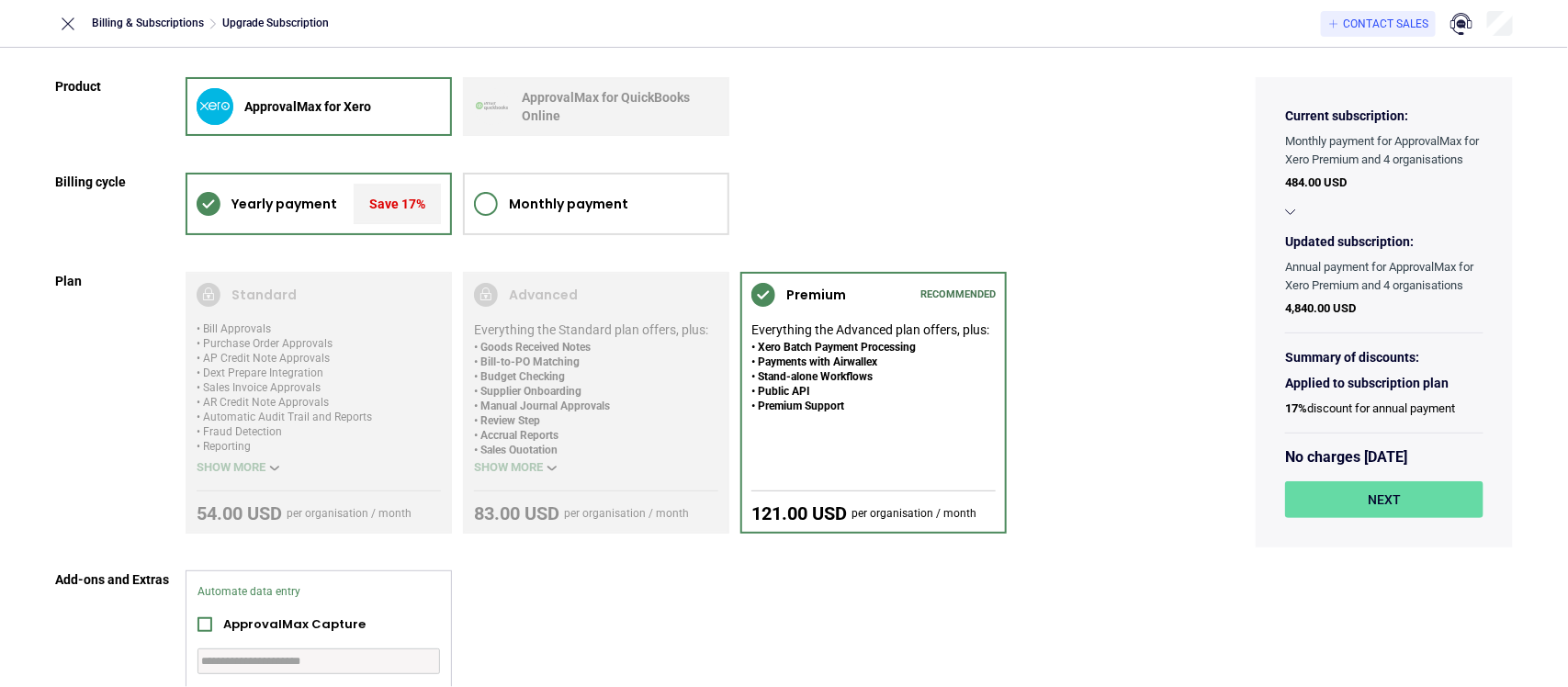 click 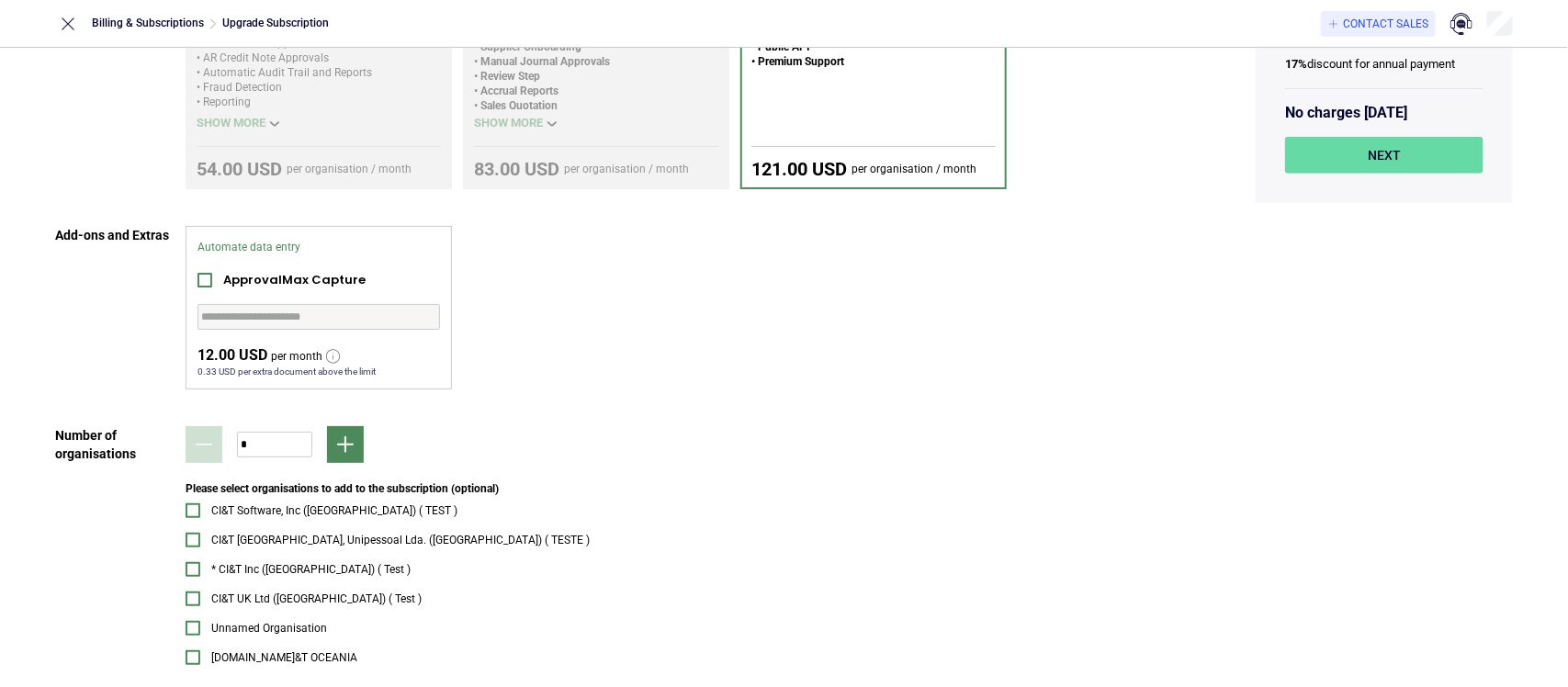 scroll, scrollTop: 0, scrollLeft: 0, axis: both 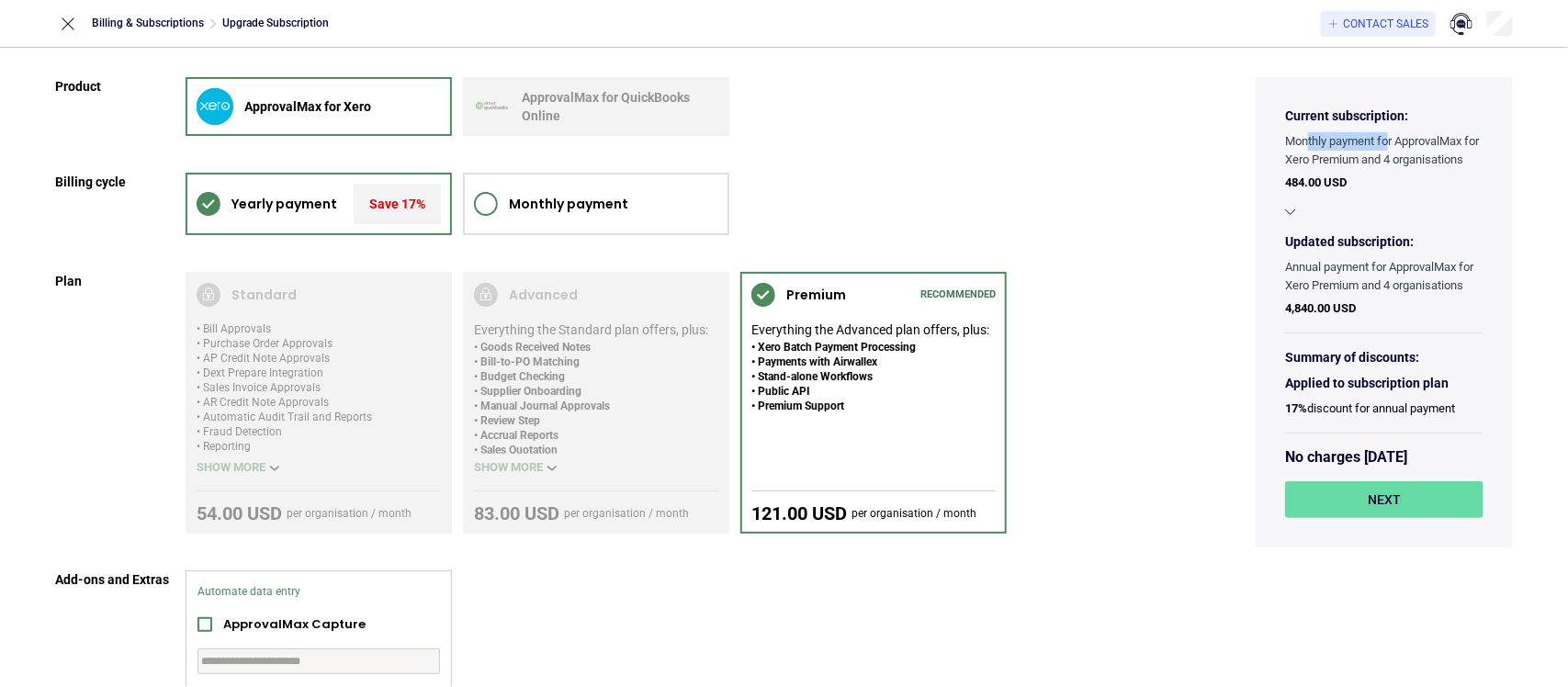 drag, startPoint x: 1314, startPoint y: 147, endPoint x: 1382, endPoint y: 138, distance: 68.593003 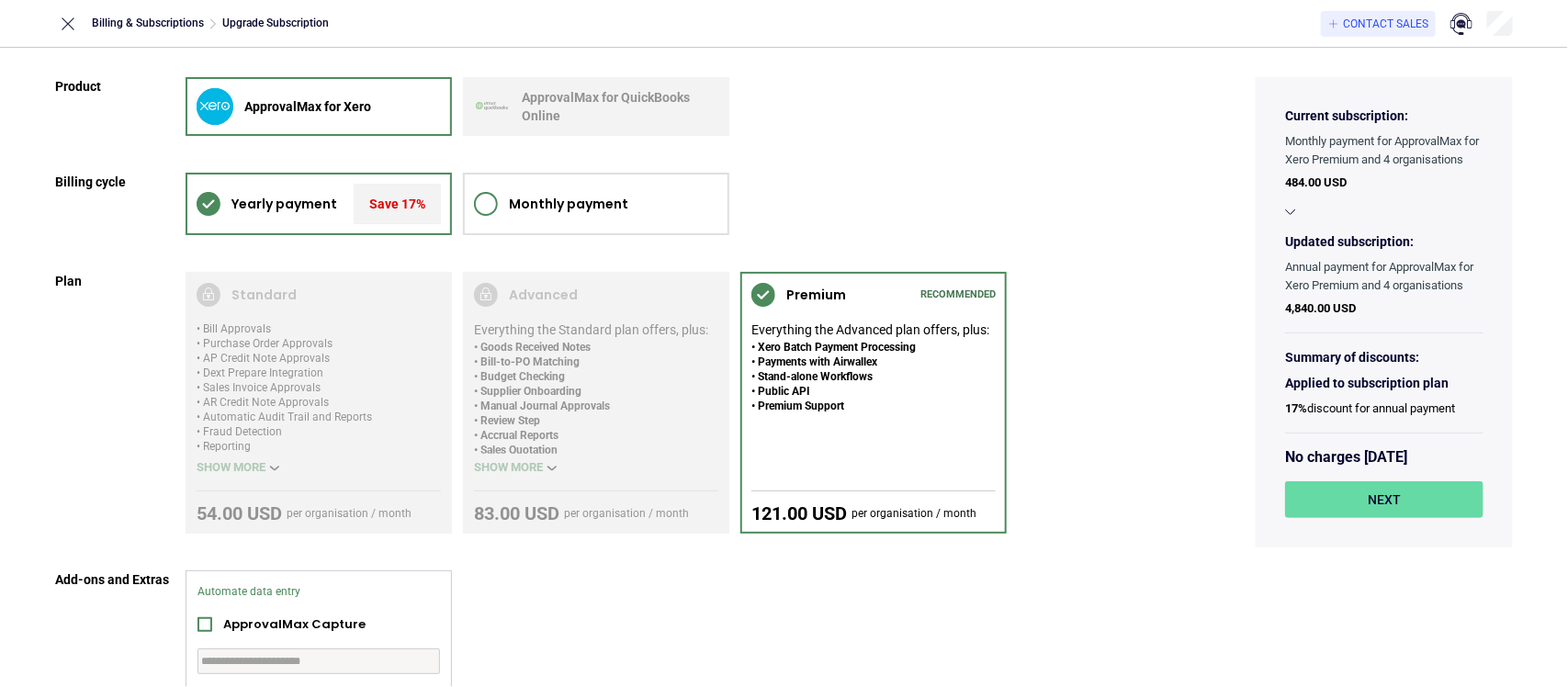 click on "Monthly payment for ApprovalMax for Xero Premium  and 4 organisations" at bounding box center (1384, 151) 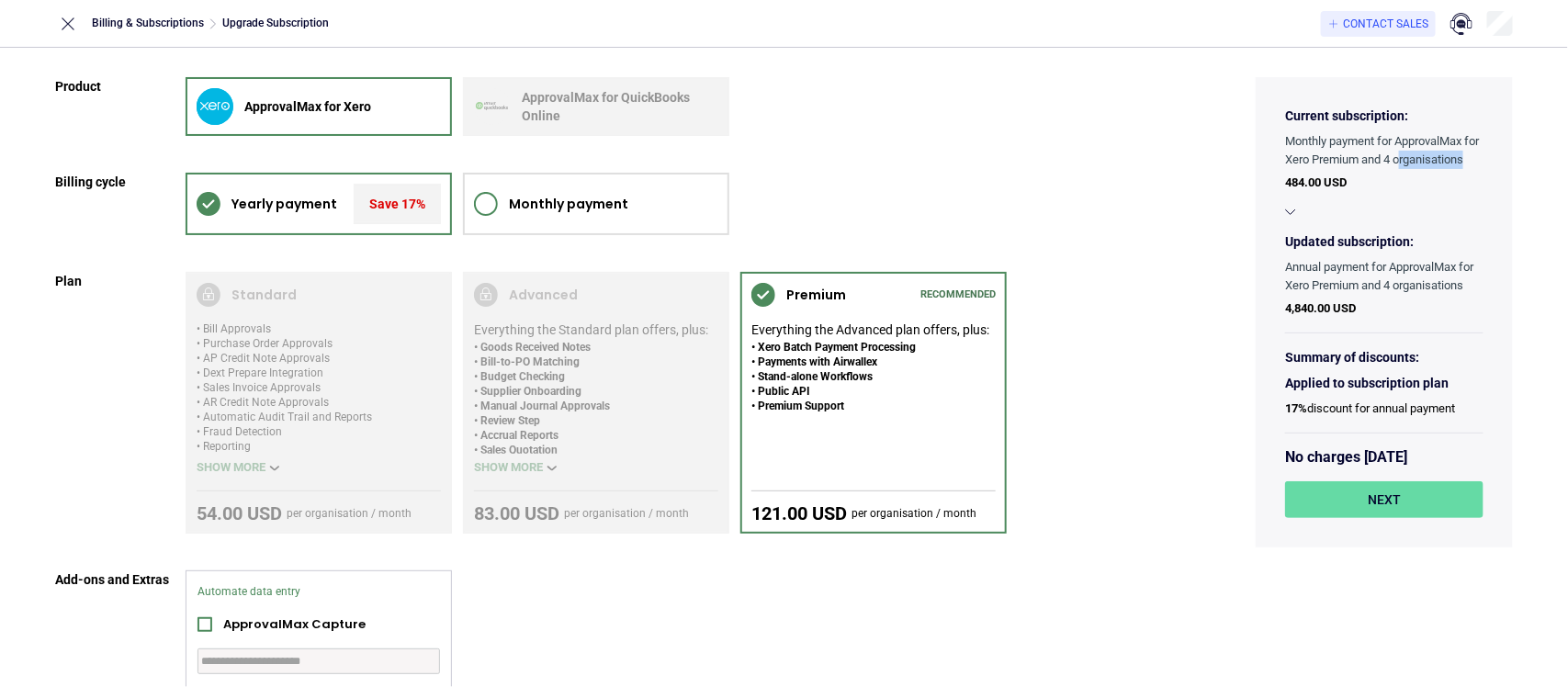 drag, startPoint x: 1287, startPoint y: 181, endPoint x: 1371, endPoint y: 181, distance: 84 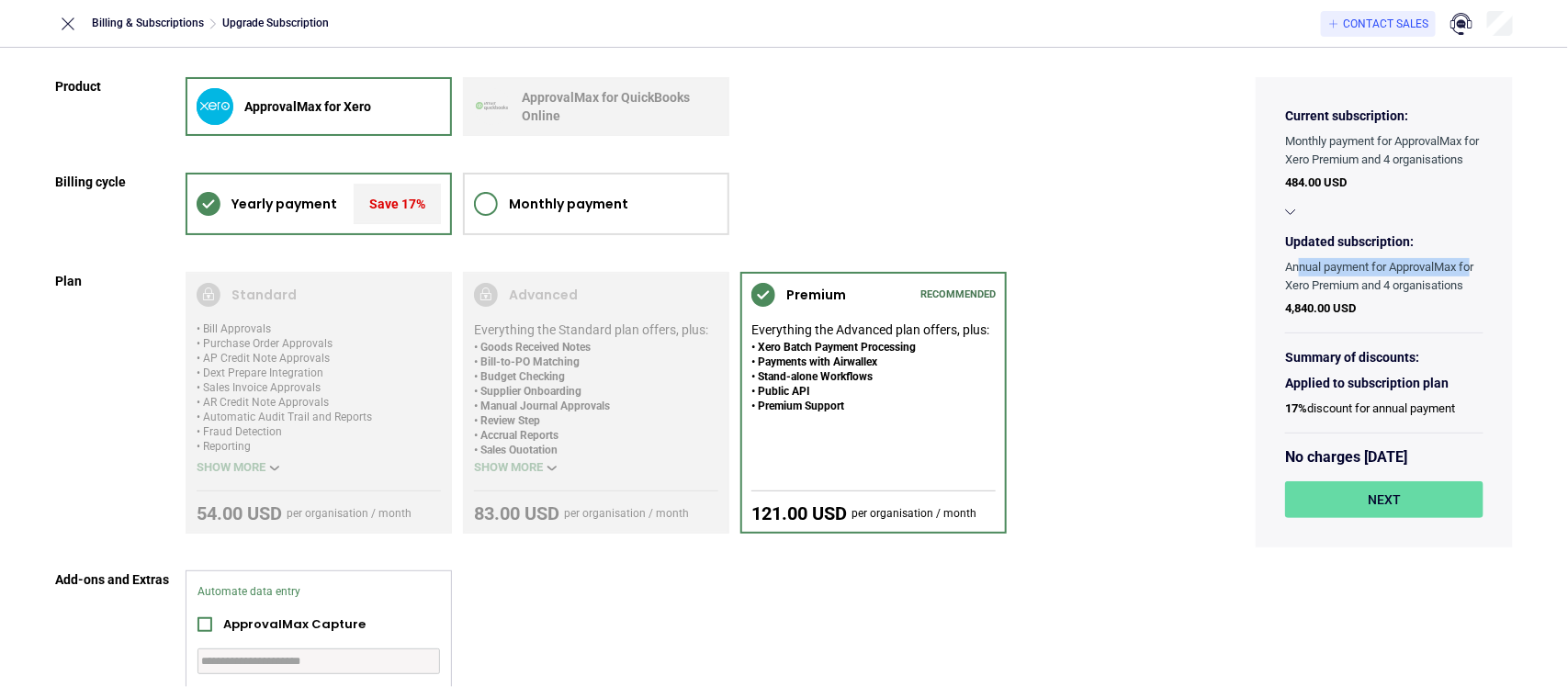 drag, startPoint x: 1334, startPoint y: 278, endPoint x: 1471, endPoint y: 280, distance: 137.0146 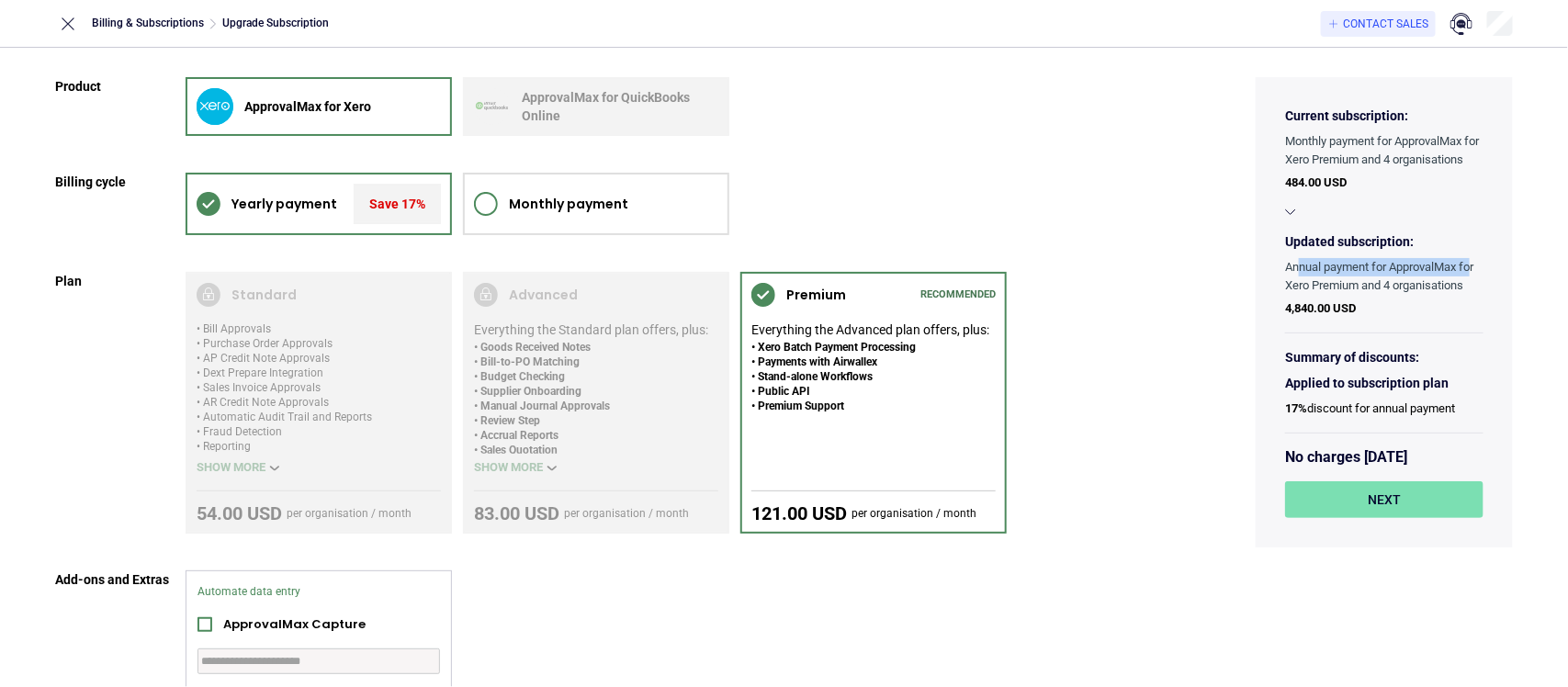 click on "Next" at bounding box center (1384, 500) 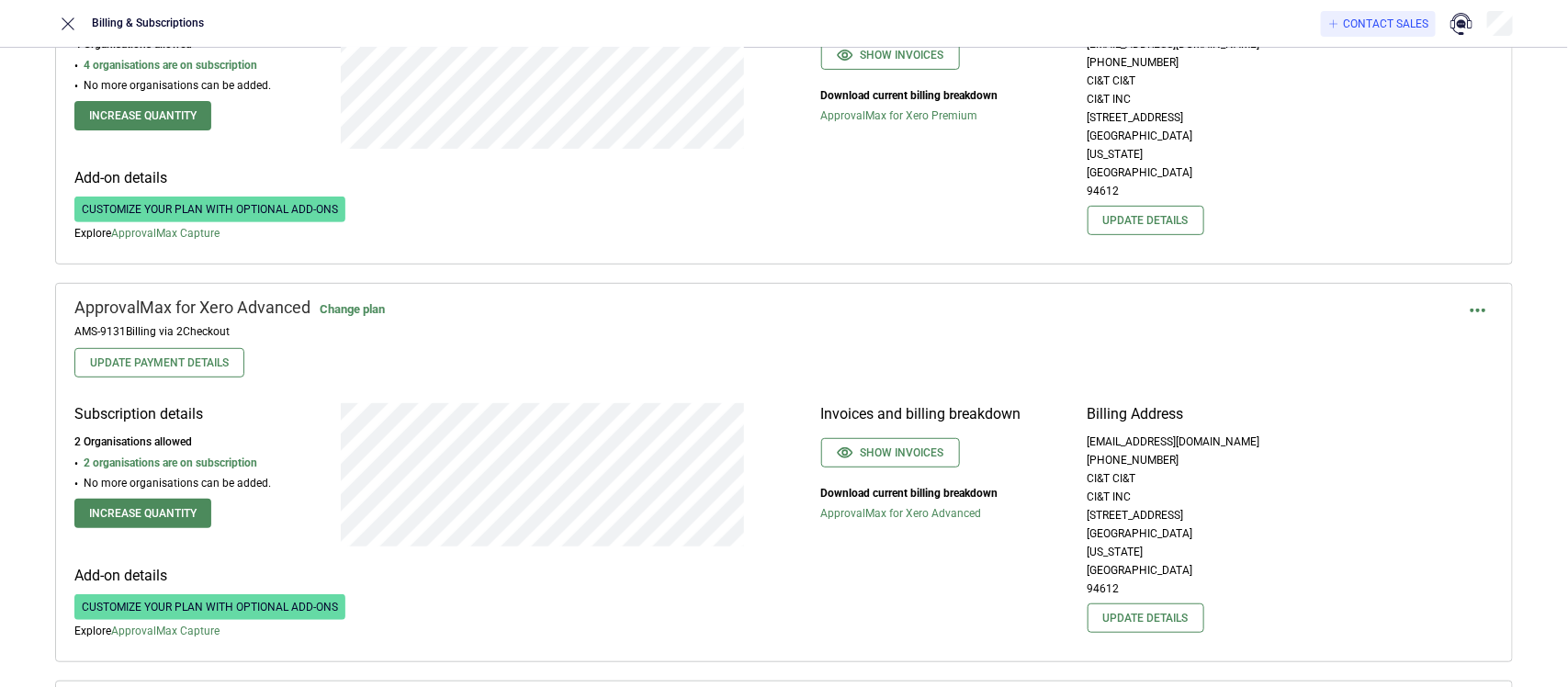 scroll, scrollTop: 0, scrollLeft: 0, axis: both 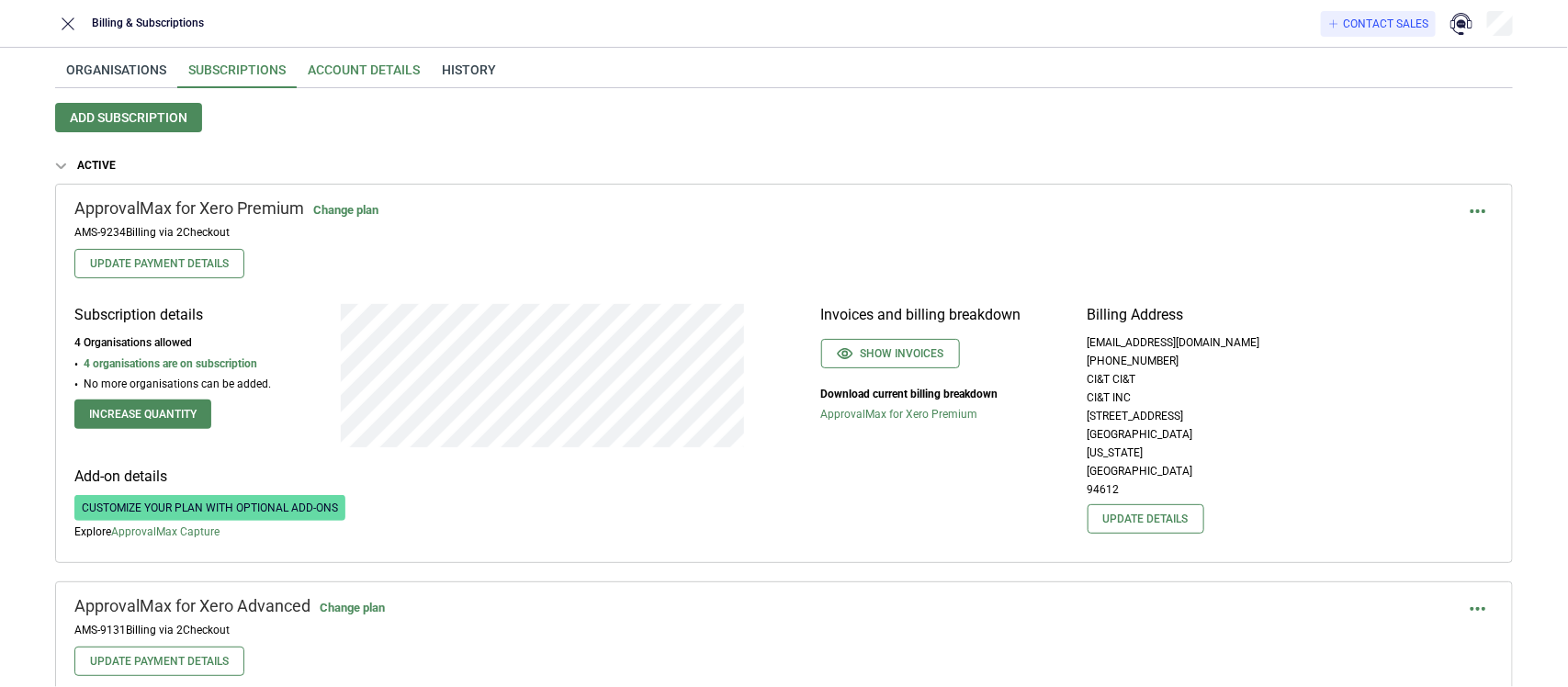 click on "Account details" at bounding box center [364, 75] 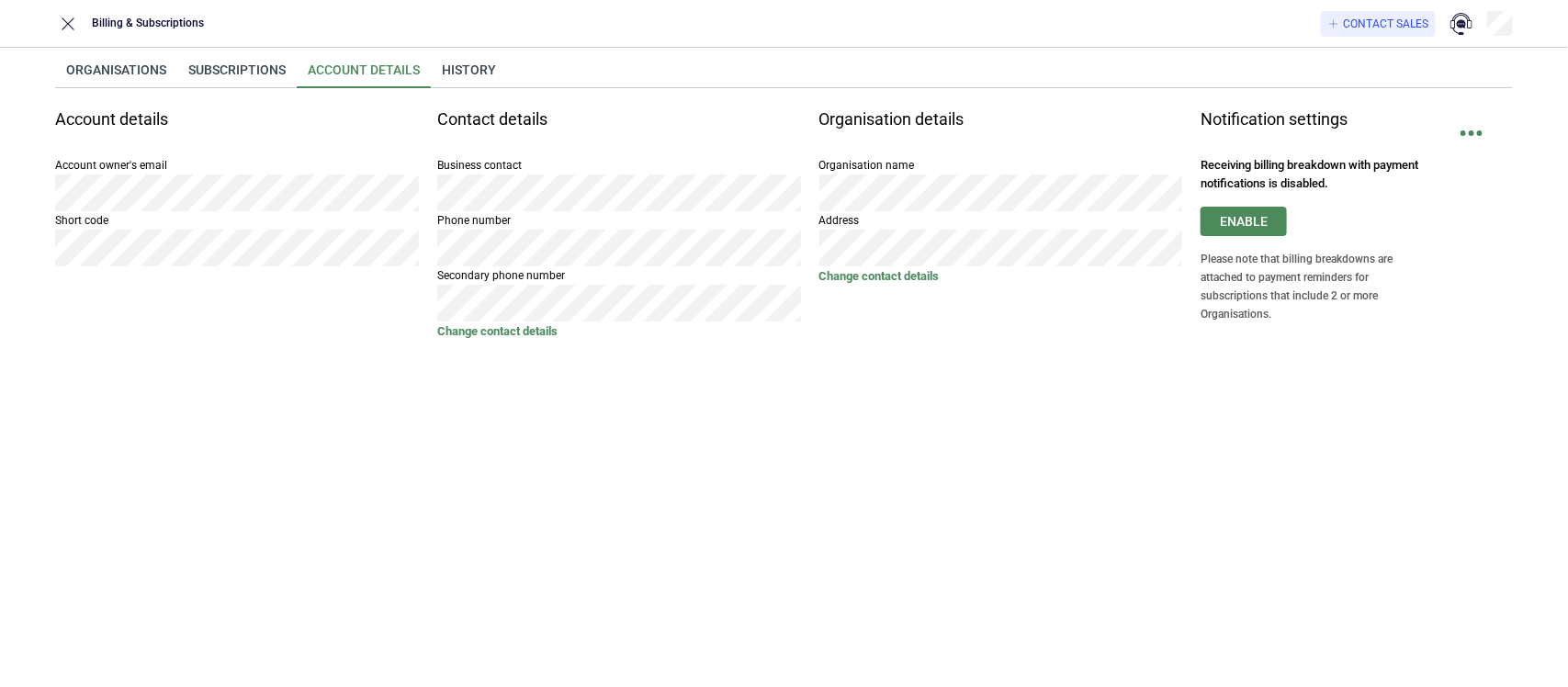 click on "Contact details Business contact Phone number Secondary phone number Change contact details" at bounding box center (628, 225) 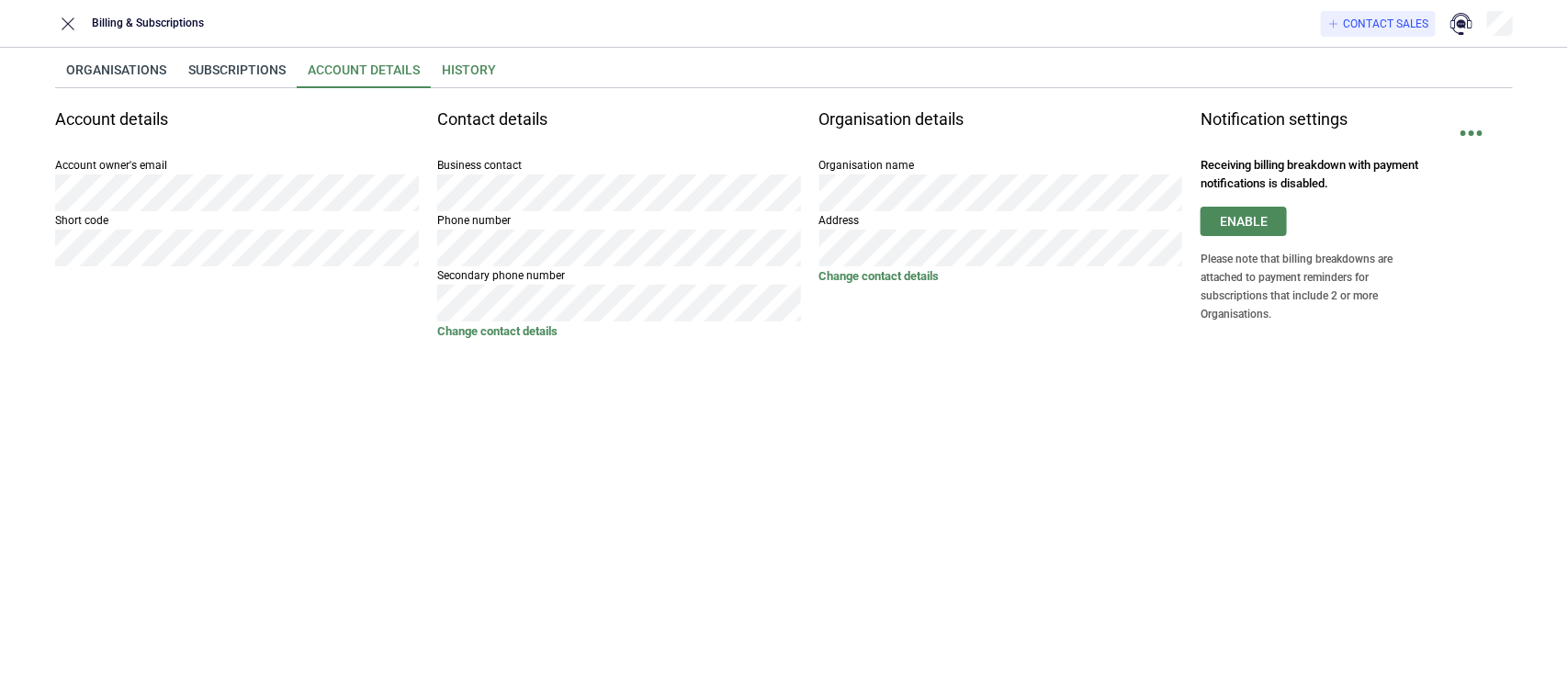 click on "History" at bounding box center (468, 75) 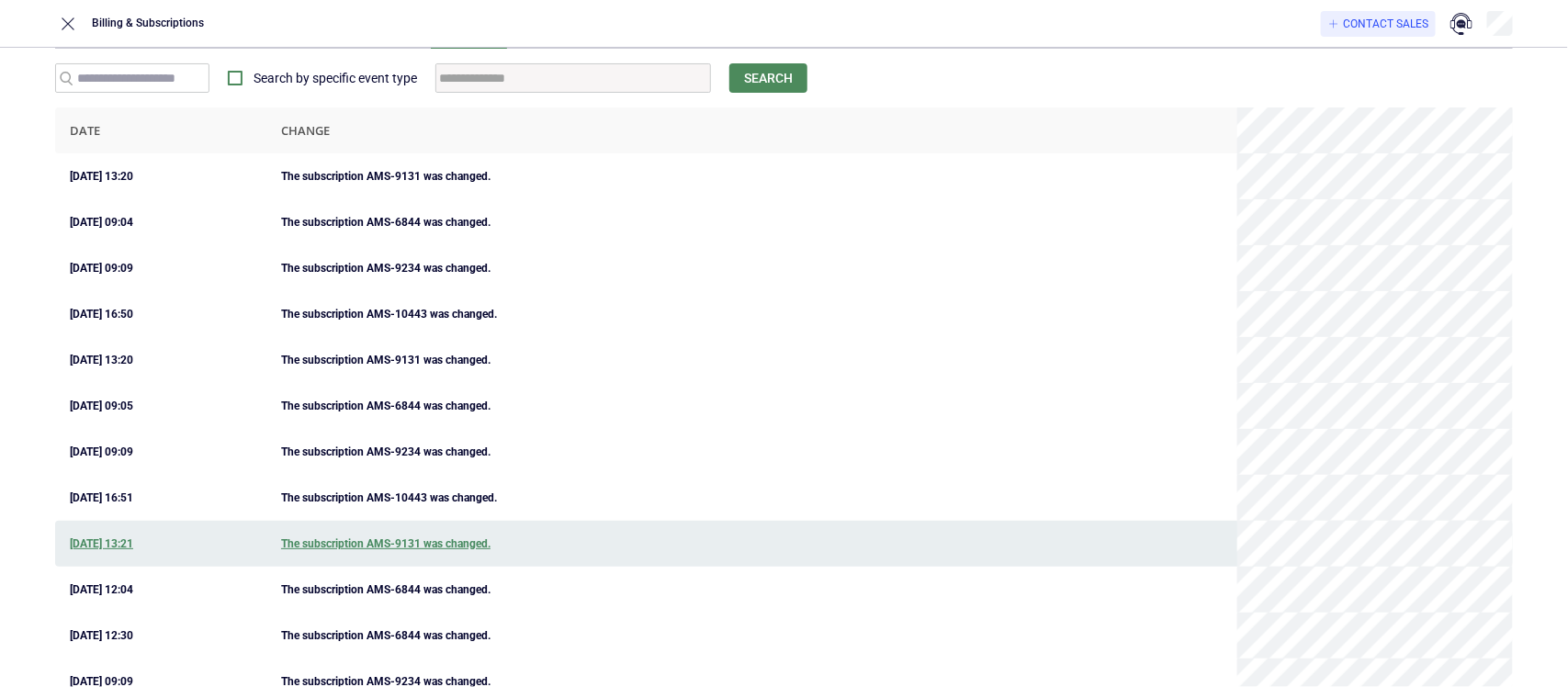 scroll, scrollTop: 0, scrollLeft: 0, axis: both 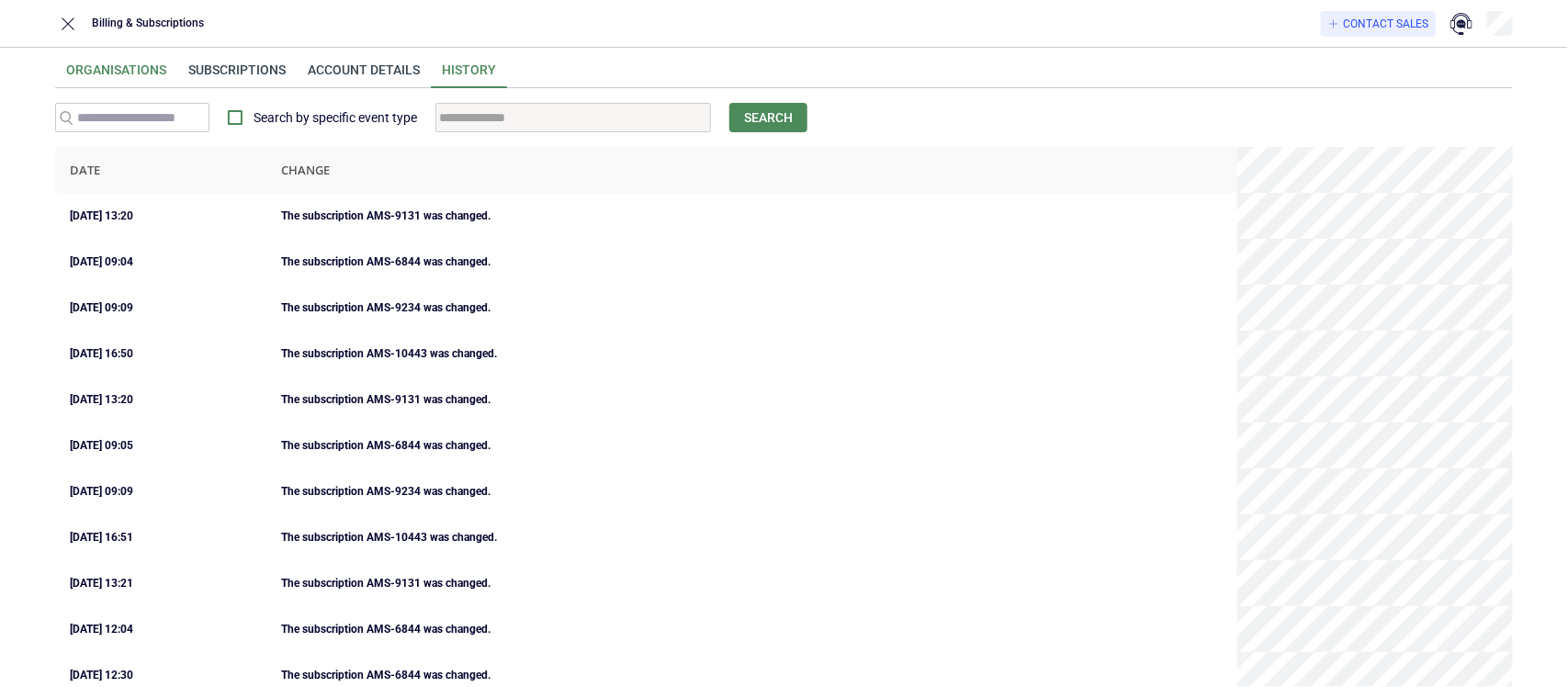 click on "Organisations" at bounding box center [116, 75] 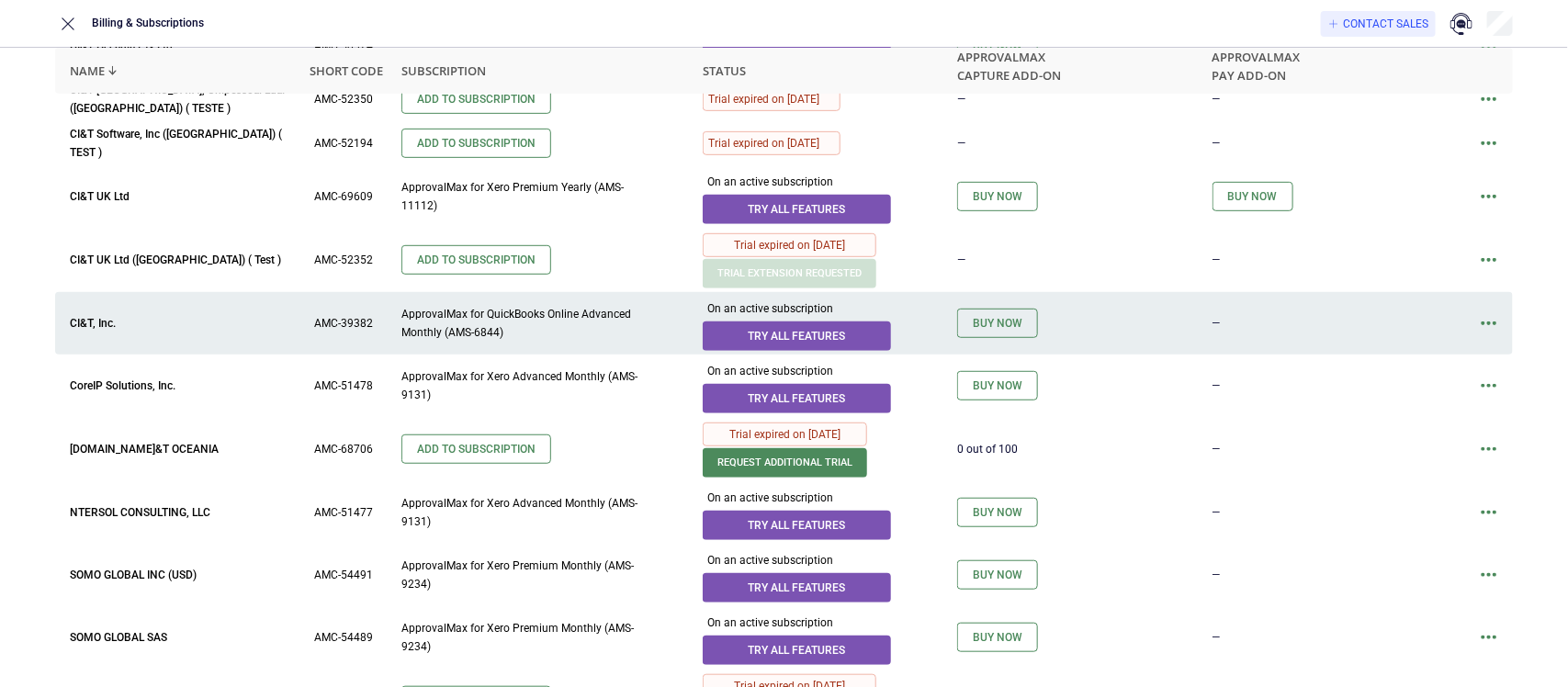 scroll, scrollTop: 459, scrollLeft: 0, axis: vertical 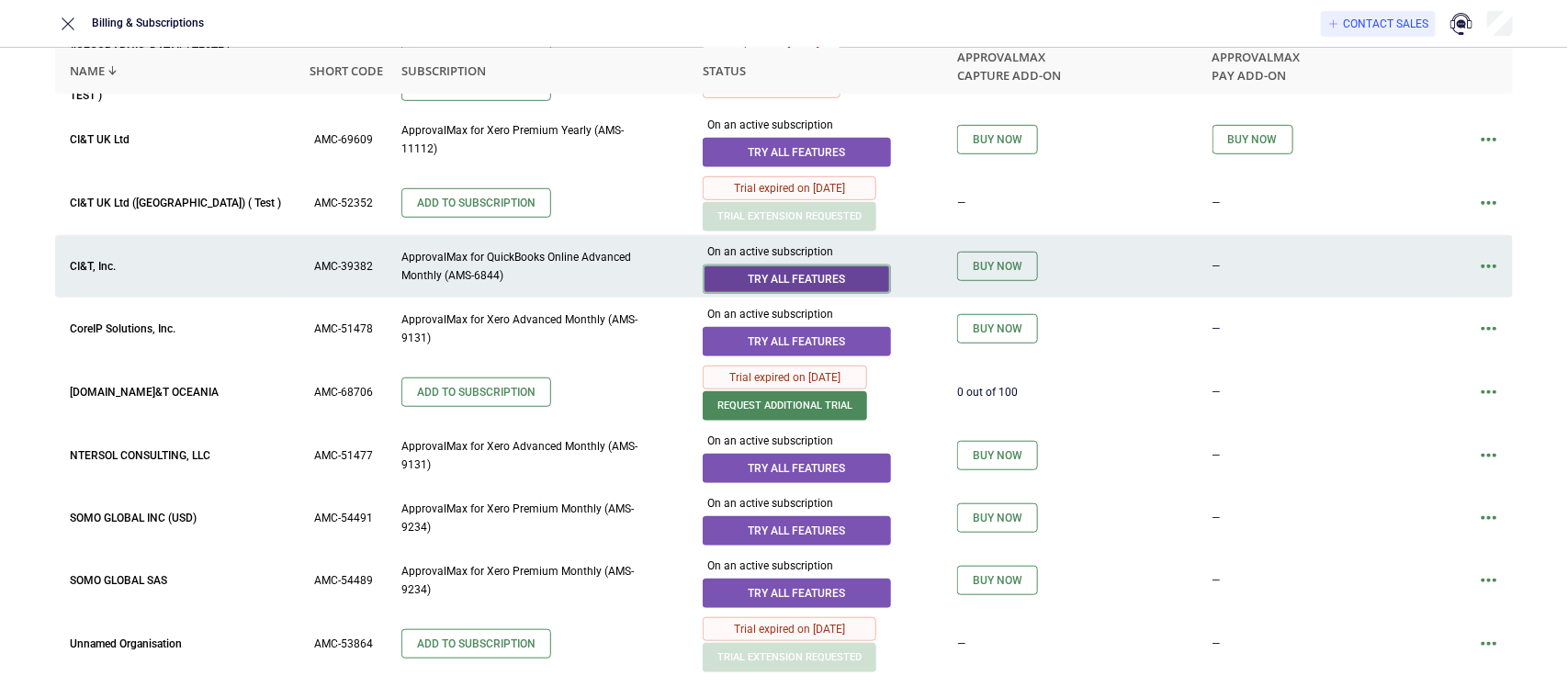 click on "Try all features" at bounding box center (796, 279) 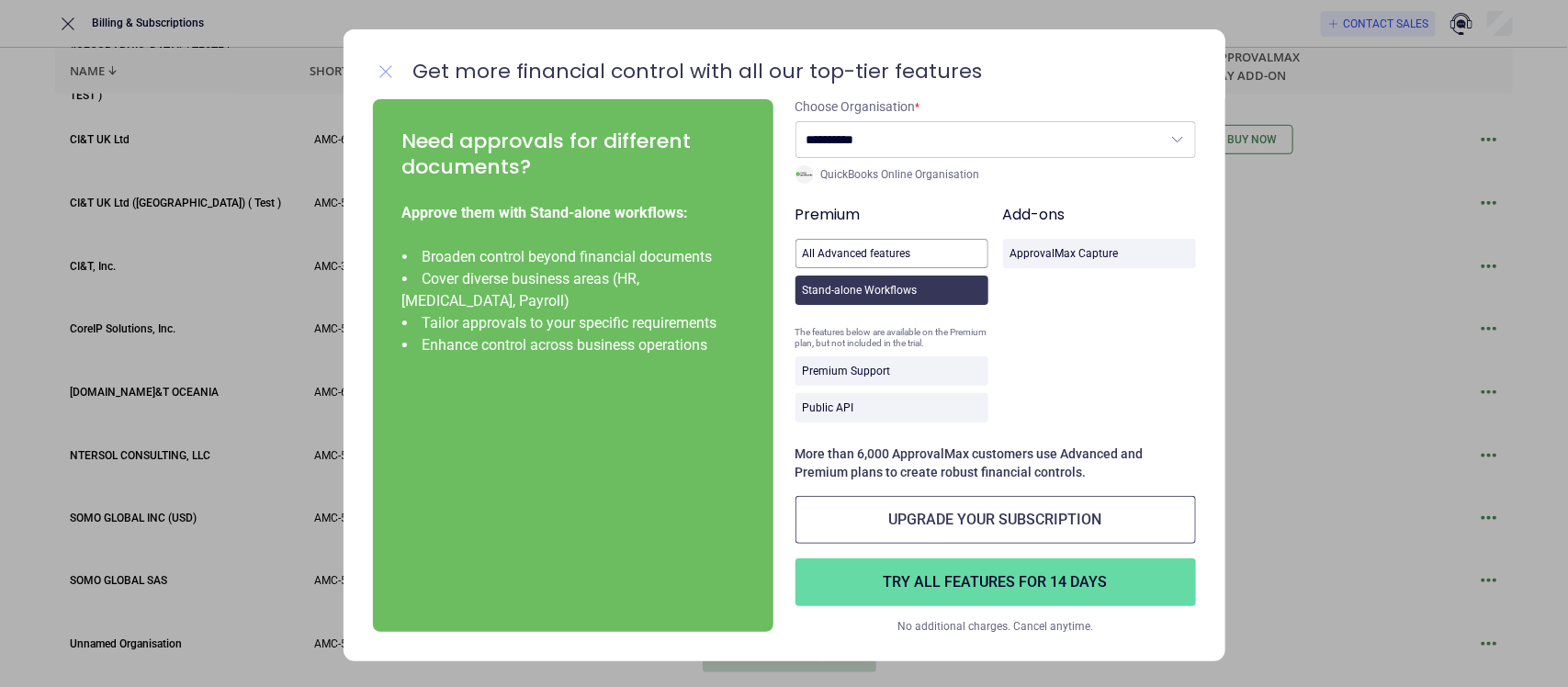 click 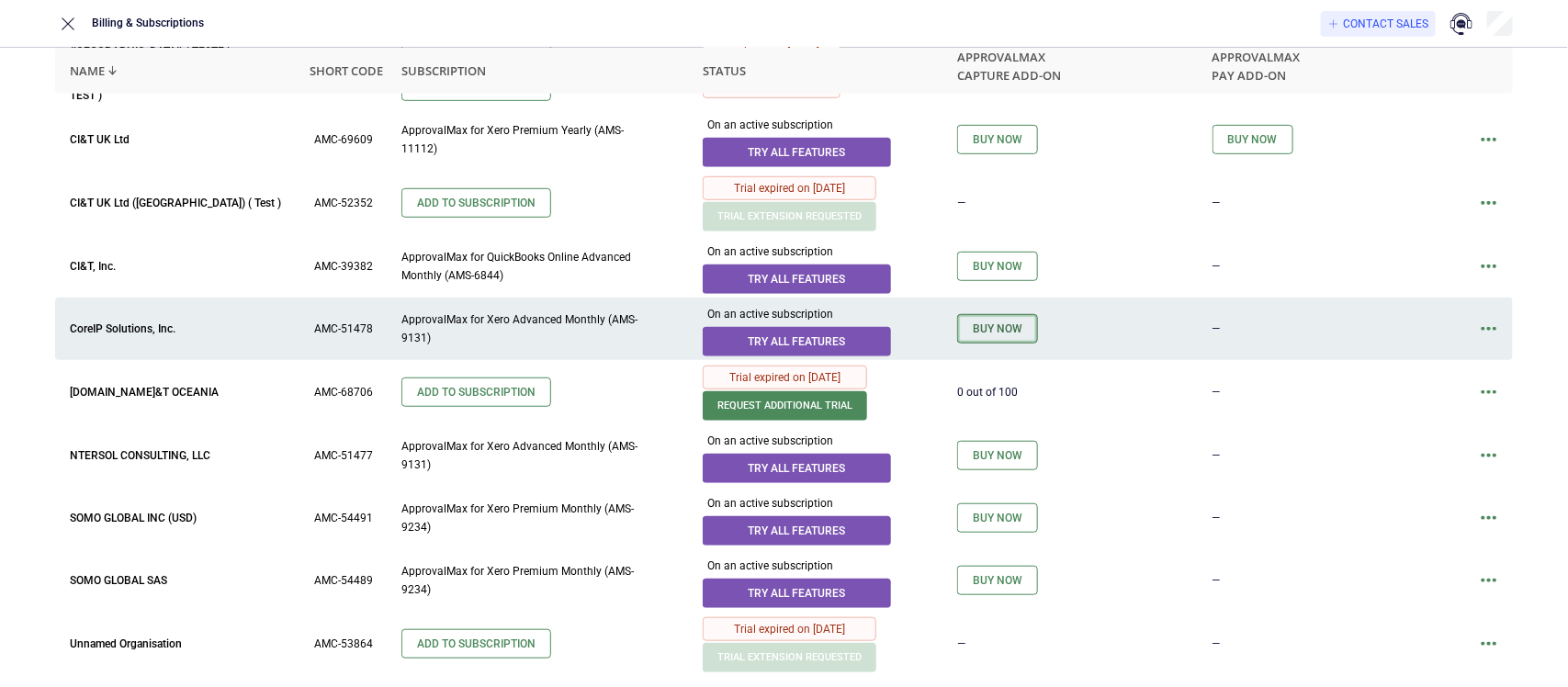 click on "Buy now" at bounding box center (998, 329) 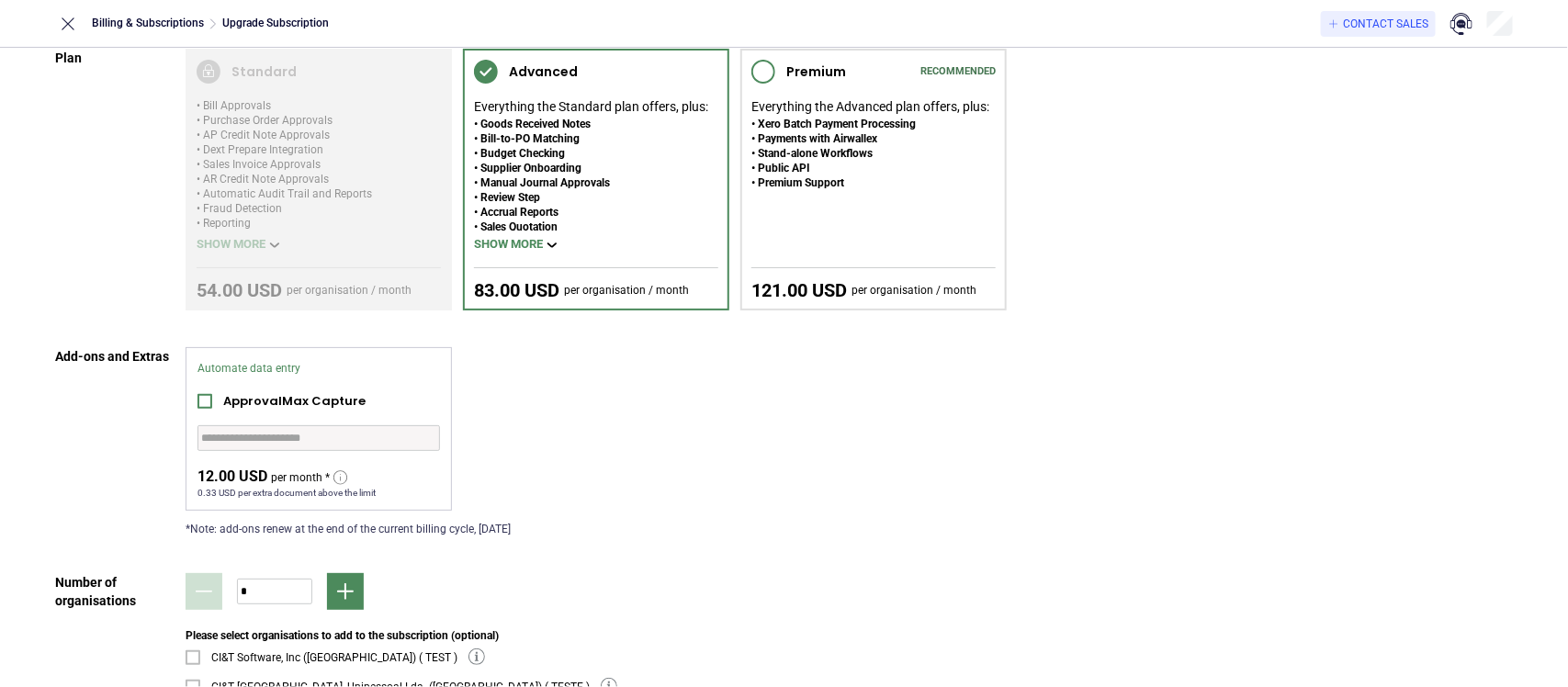 scroll, scrollTop: 0, scrollLeft: 0, axis: both 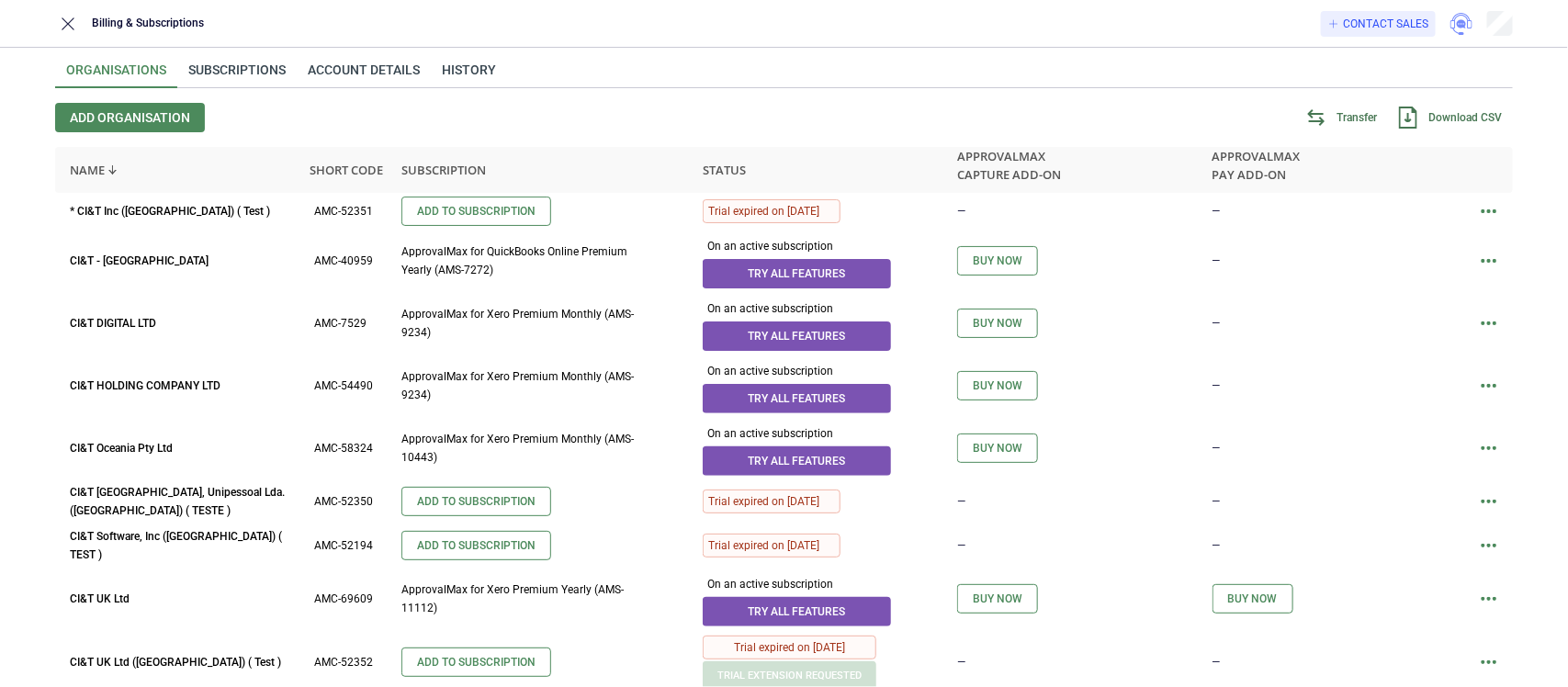 click 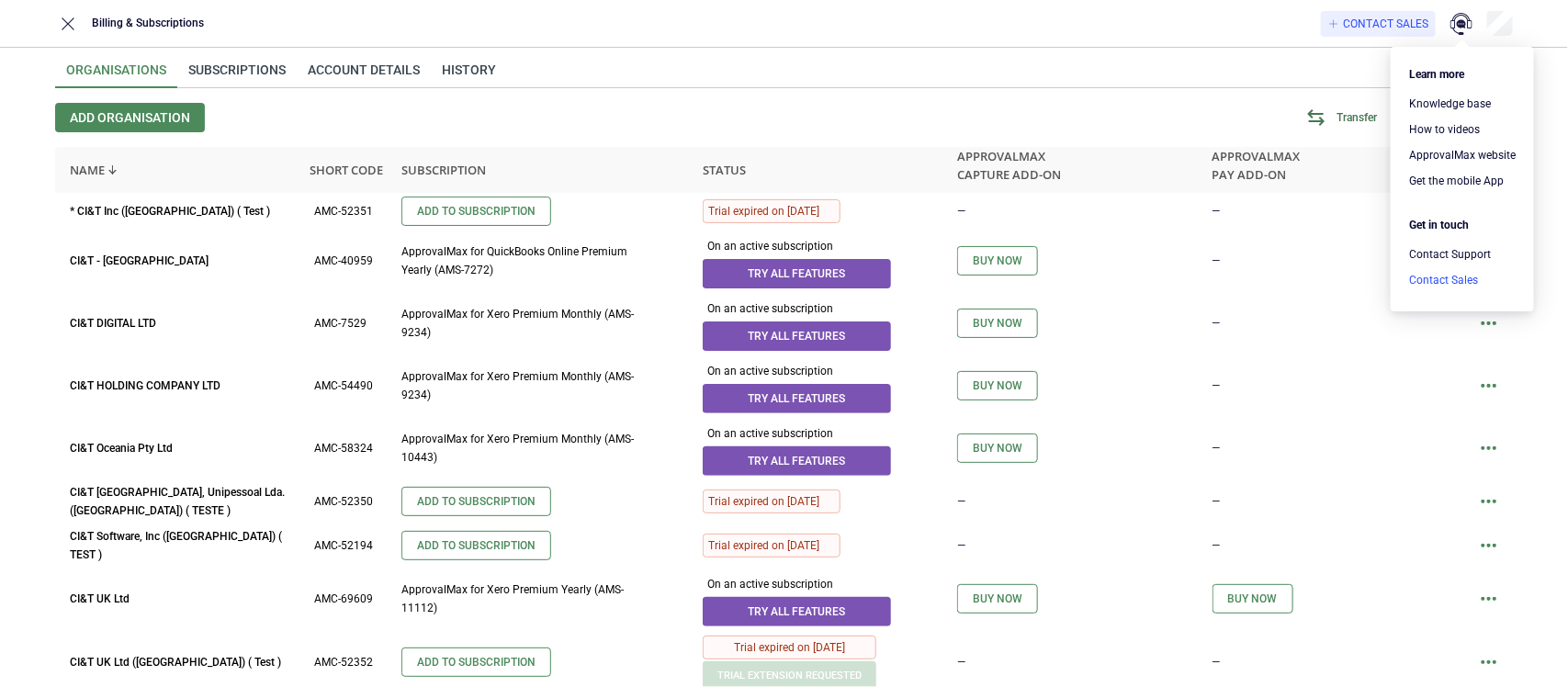 click at bounding box center [1462, 280] 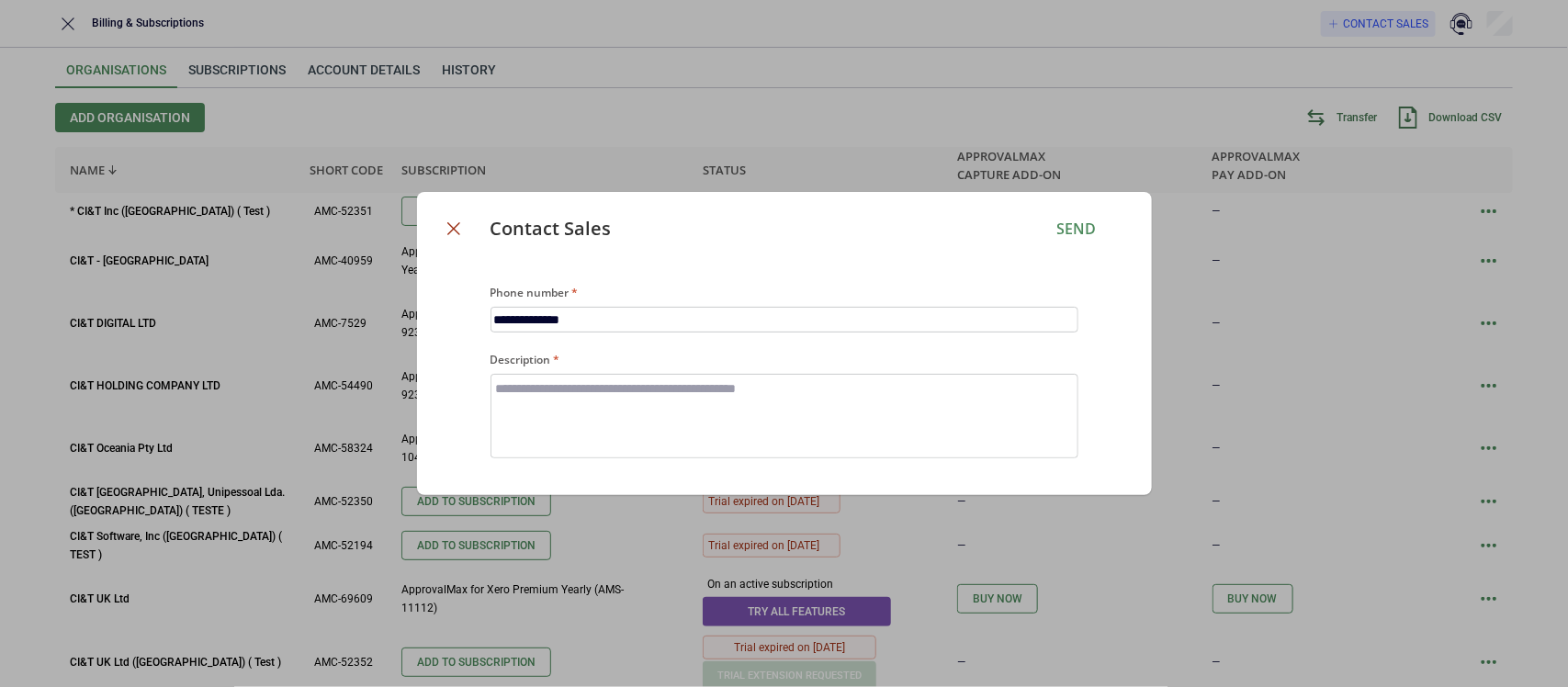 click 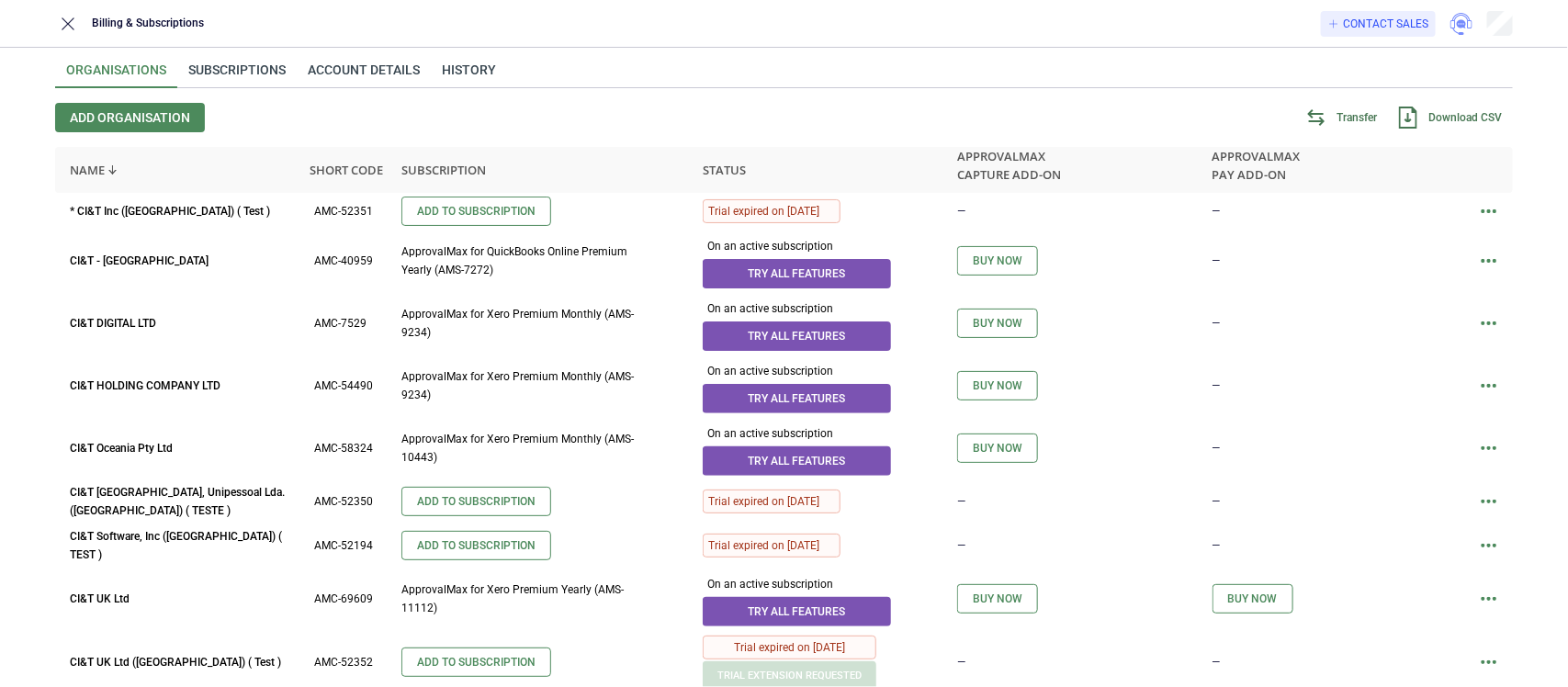 click 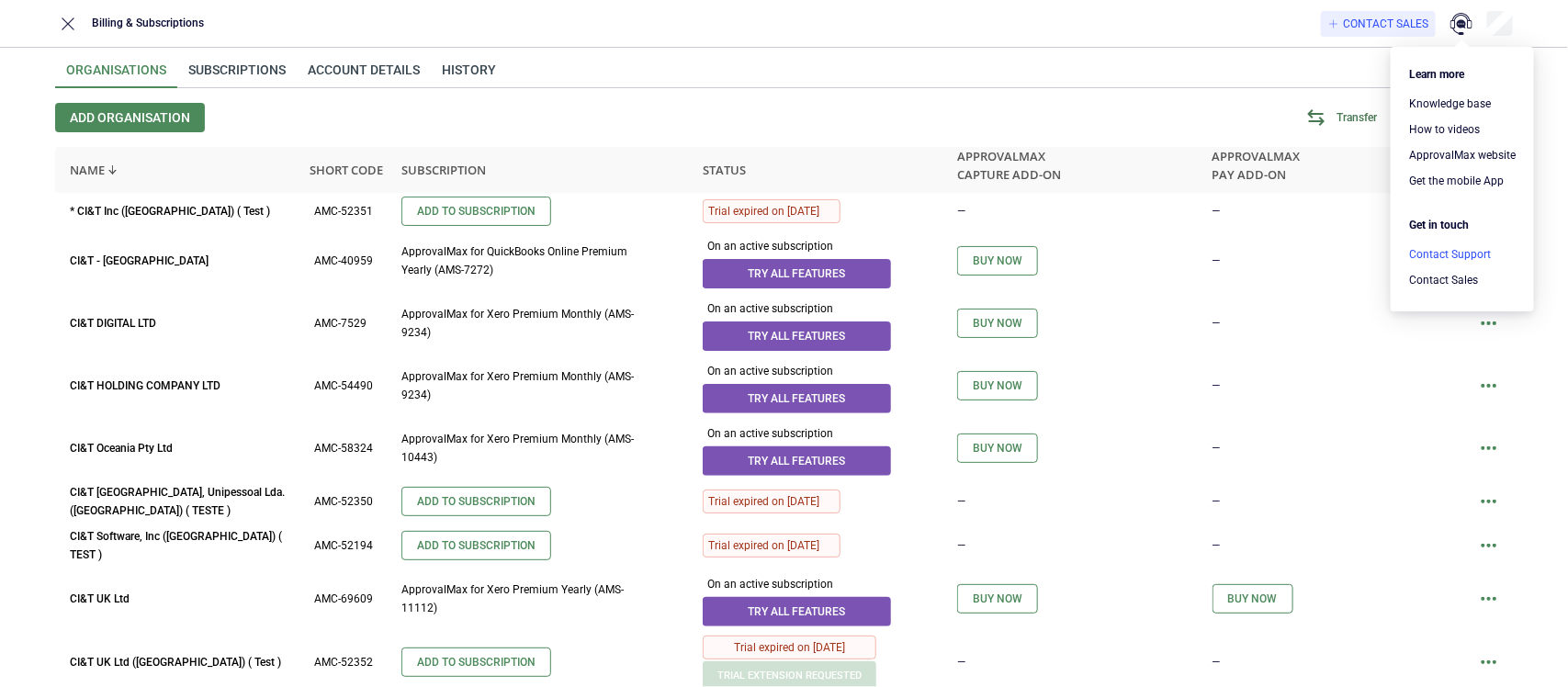 click at bounding box center [1462, 254] 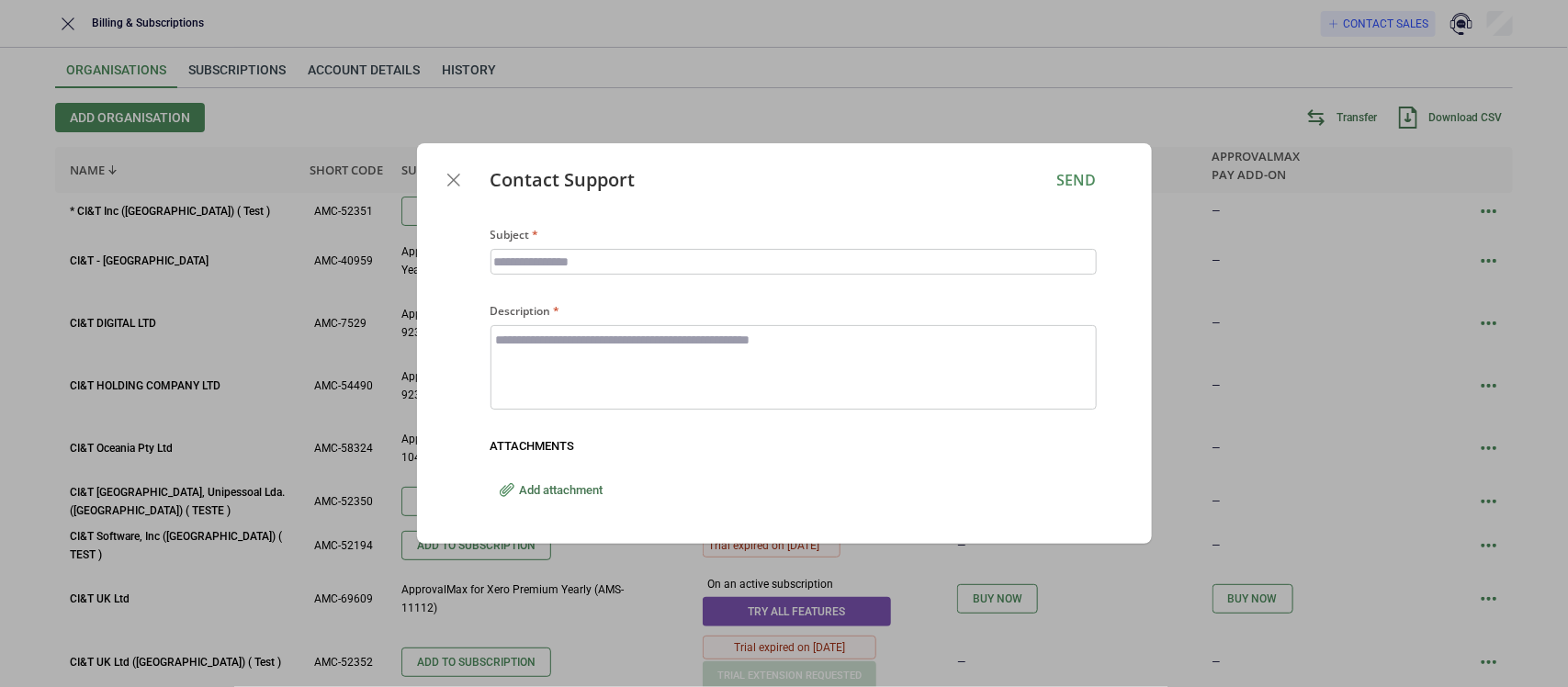 click on "Subject" at bounding box center [794, 250] 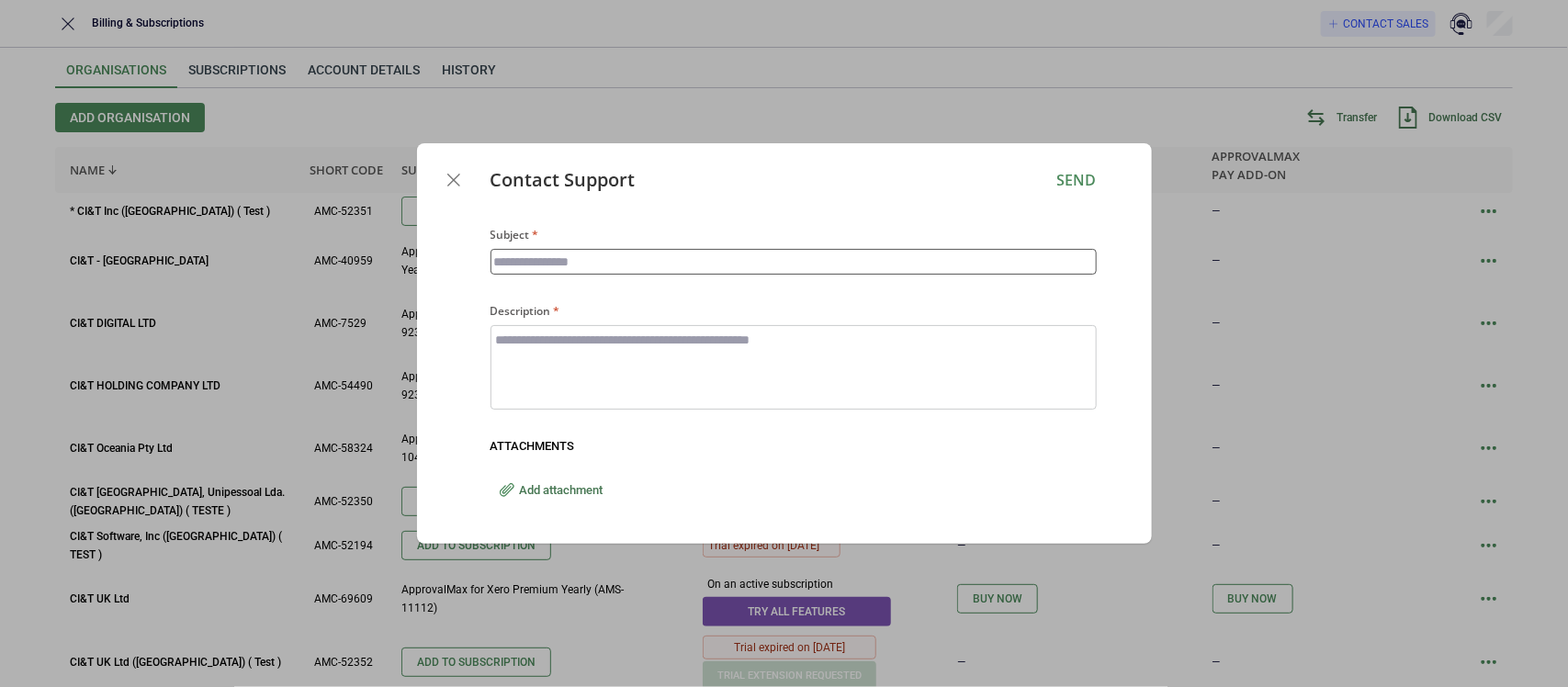 click on "Subject" at bounding box center (794, 262) 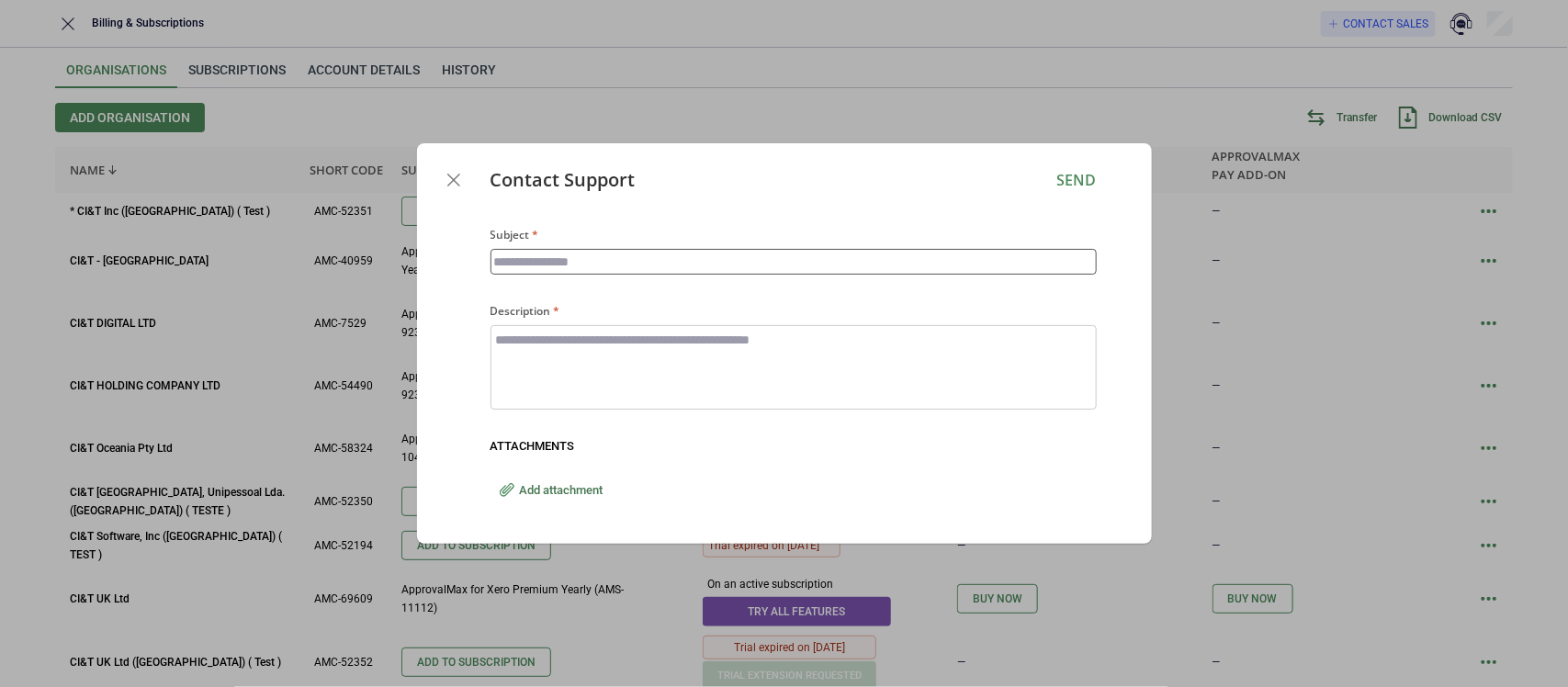 type on "*" 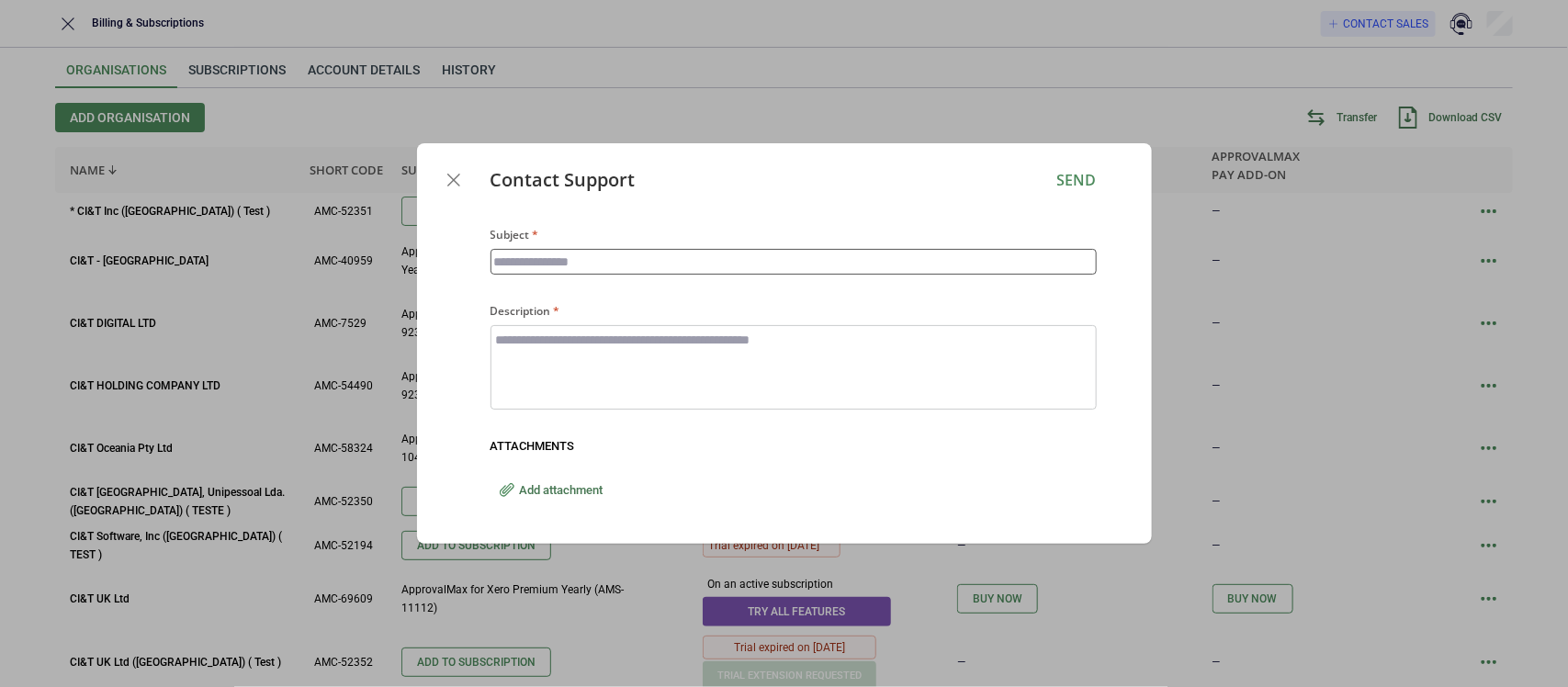 type on "*" 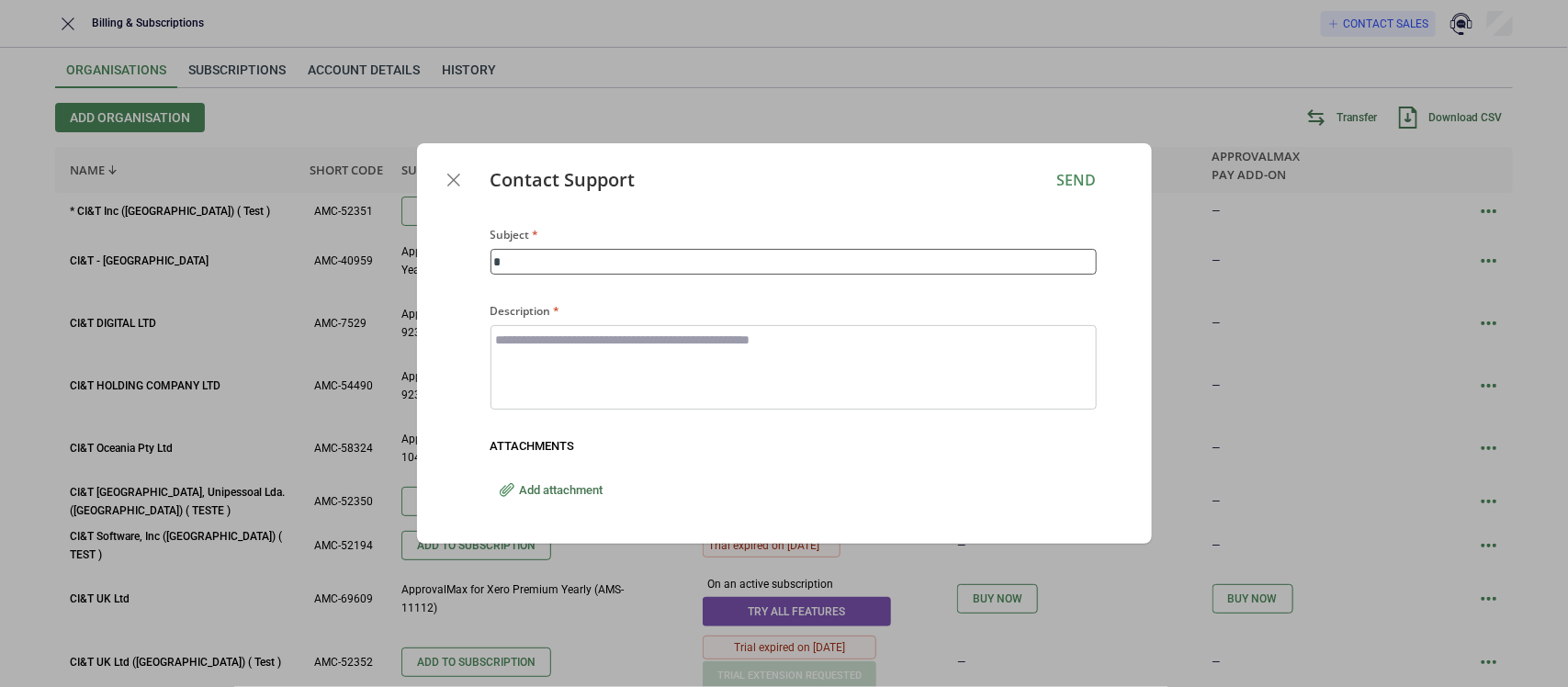 type on "*" 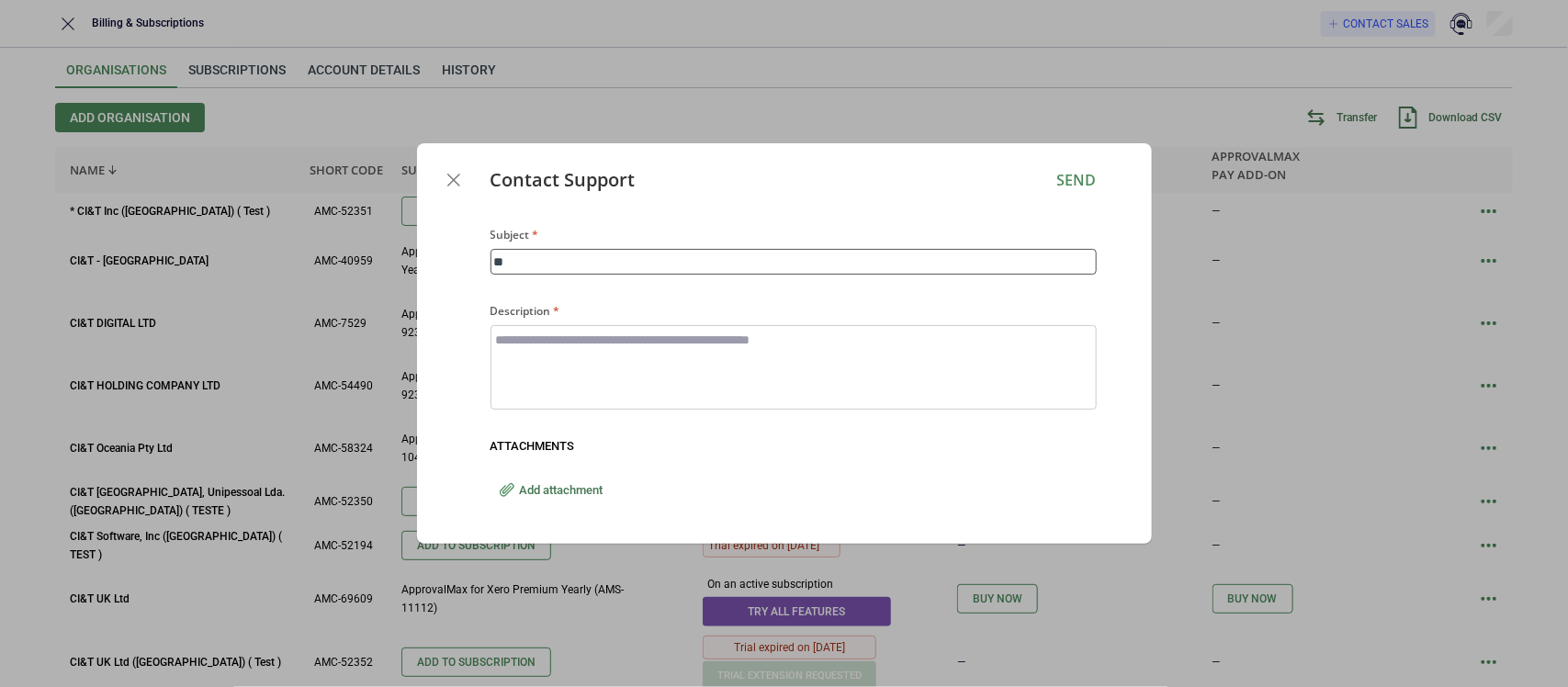 type on "*" 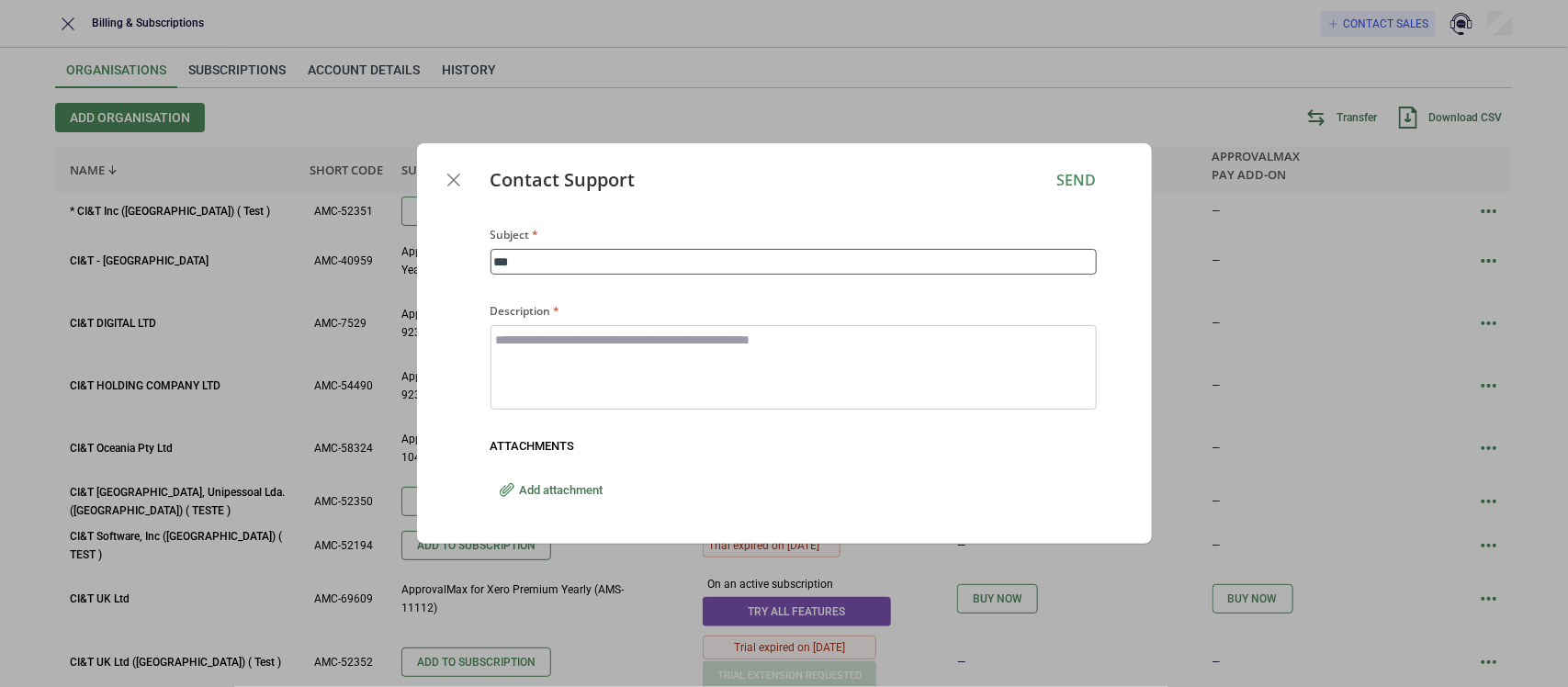 type on "*" 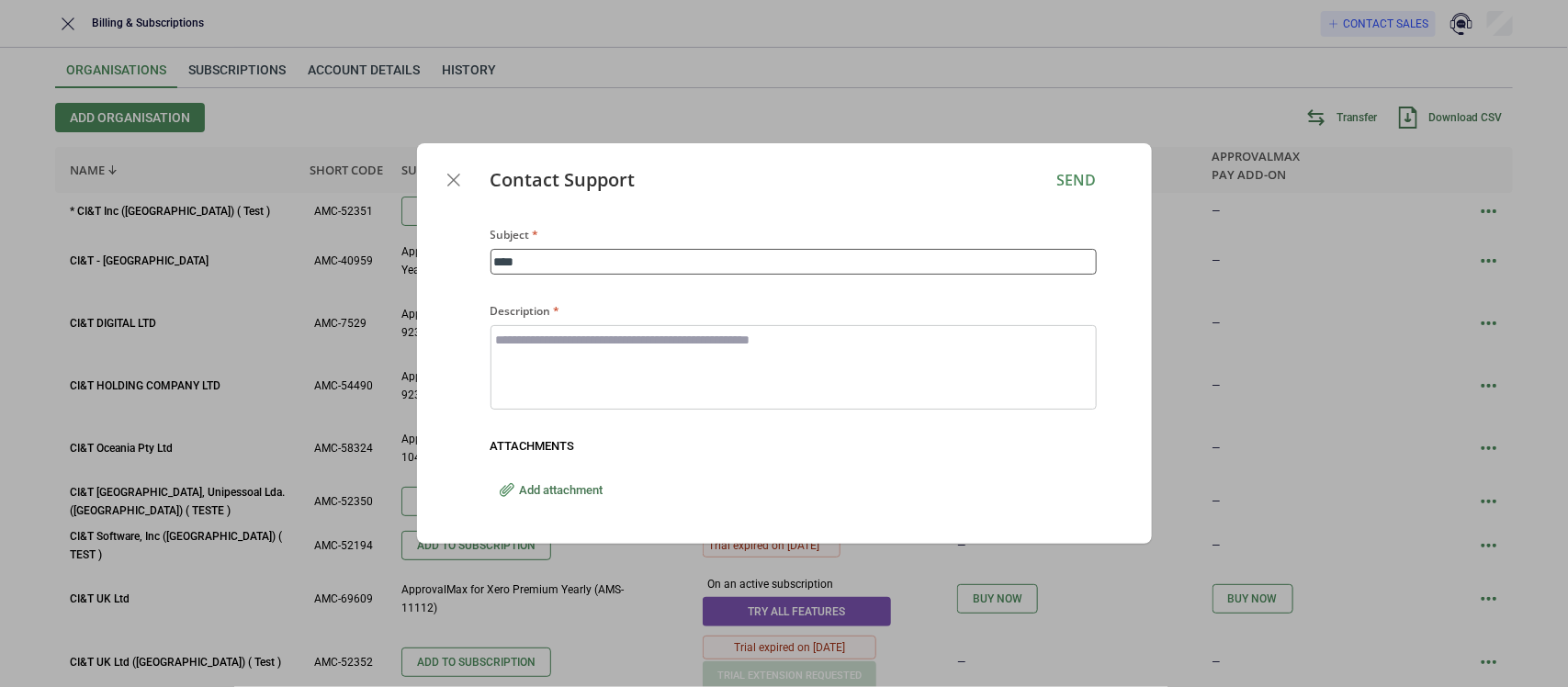 type on "*" 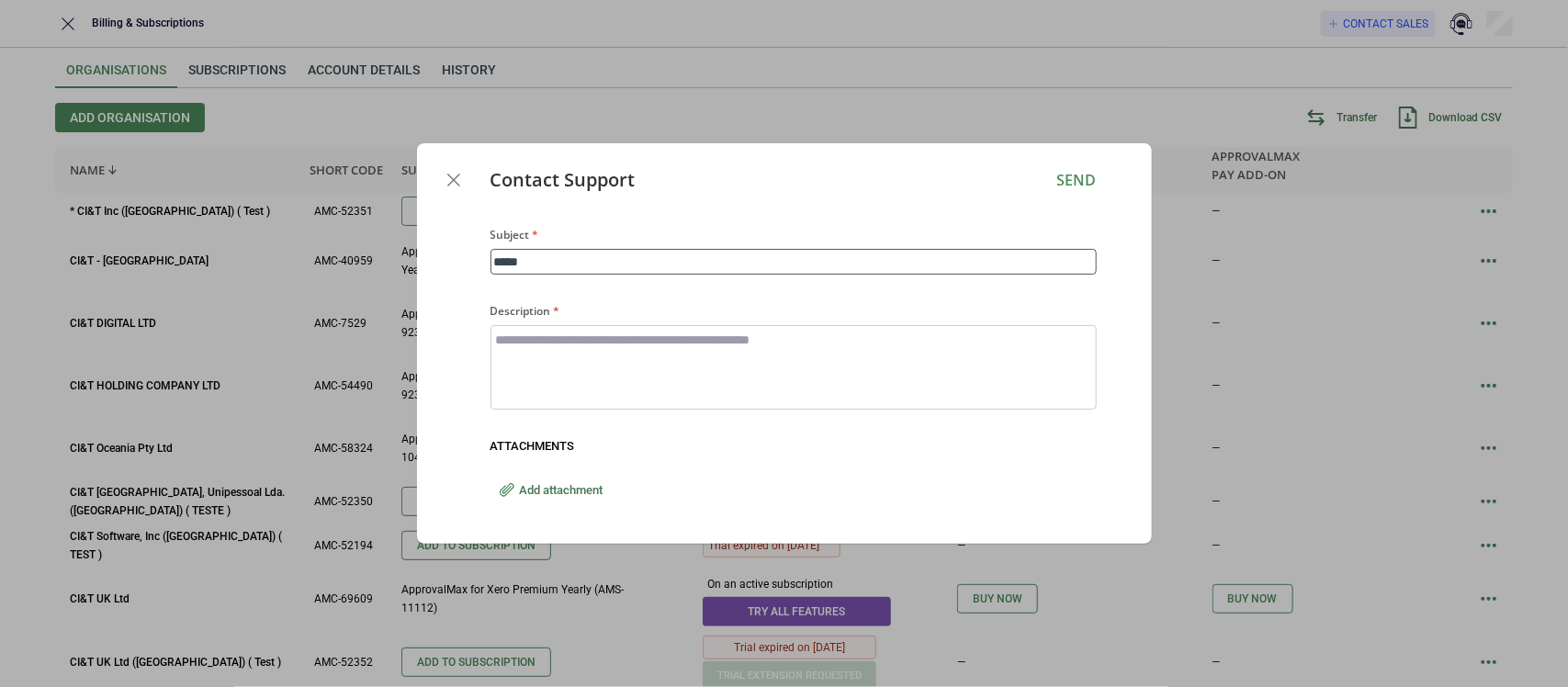 type on "*" 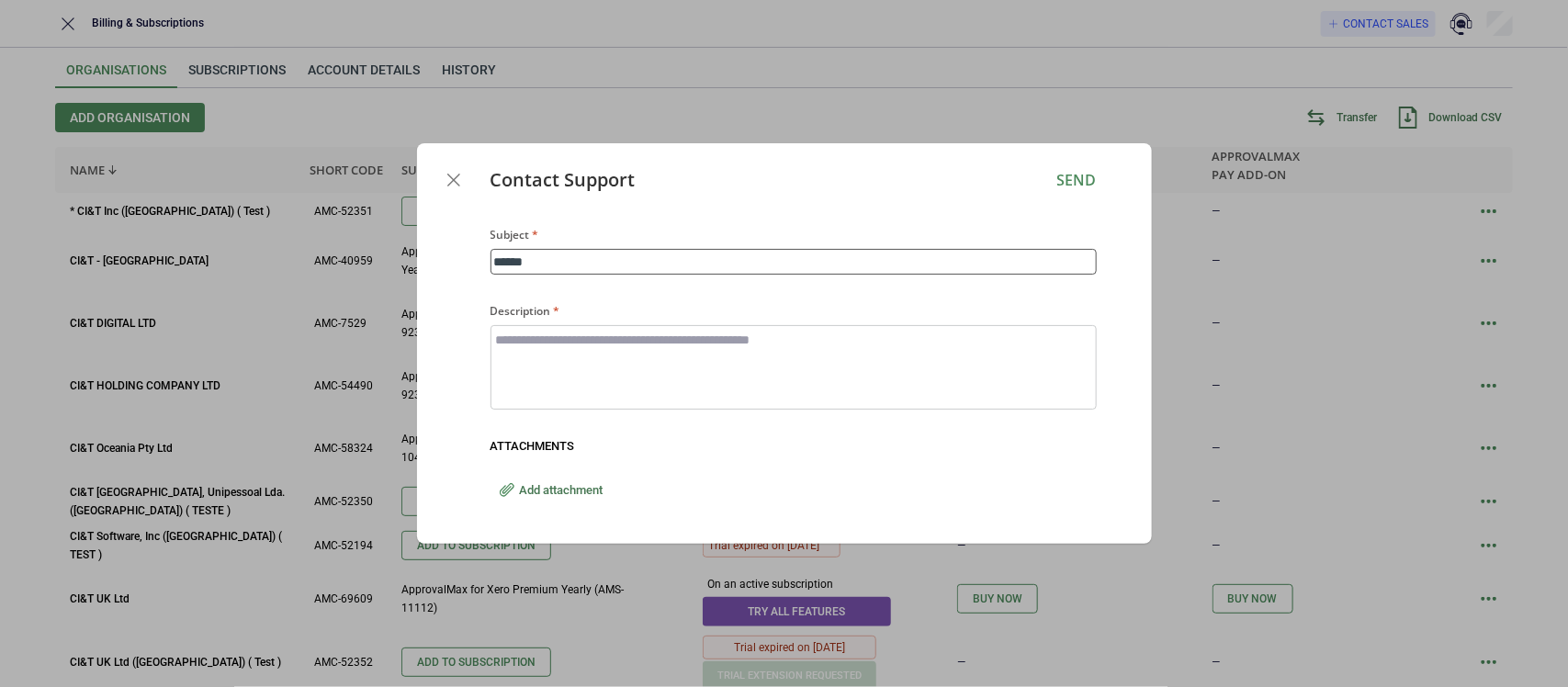 type on "*" 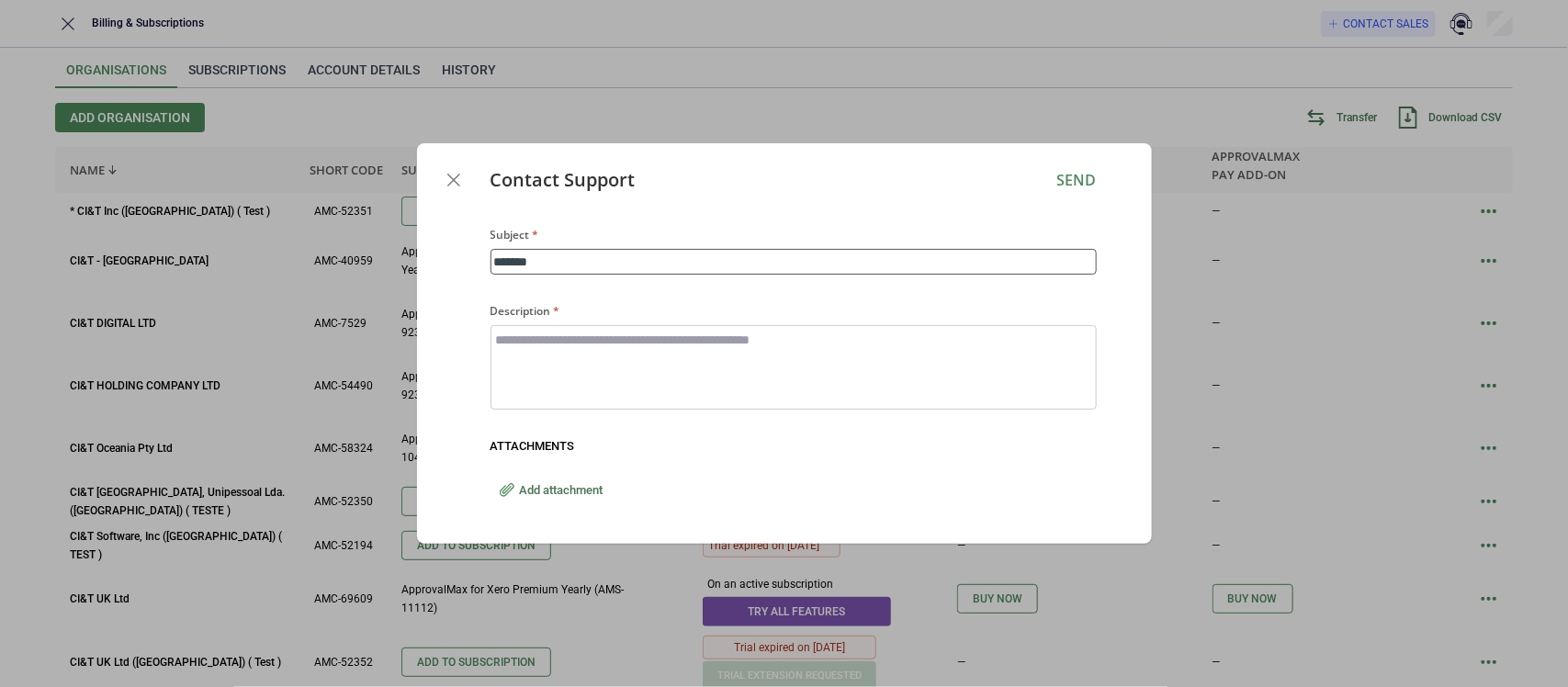 type on "*" 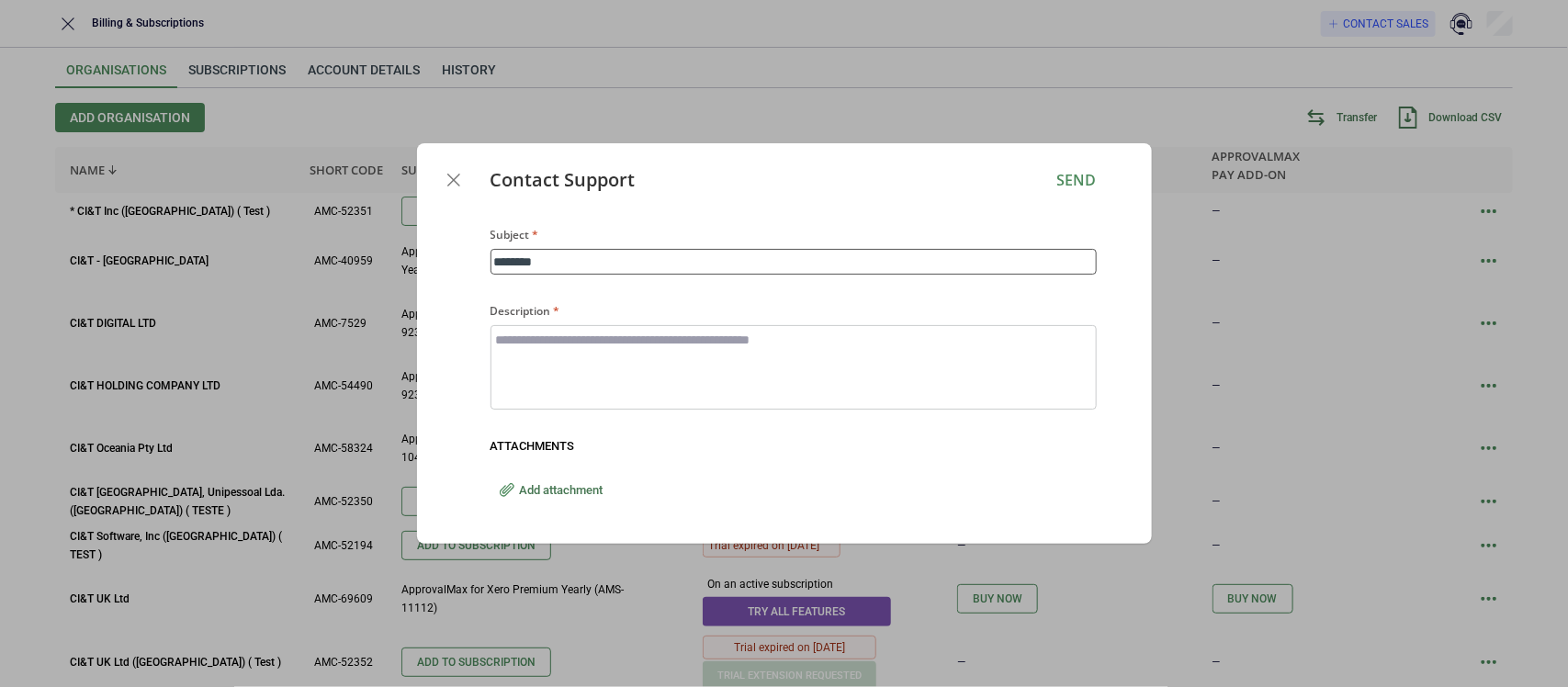 type on "*" 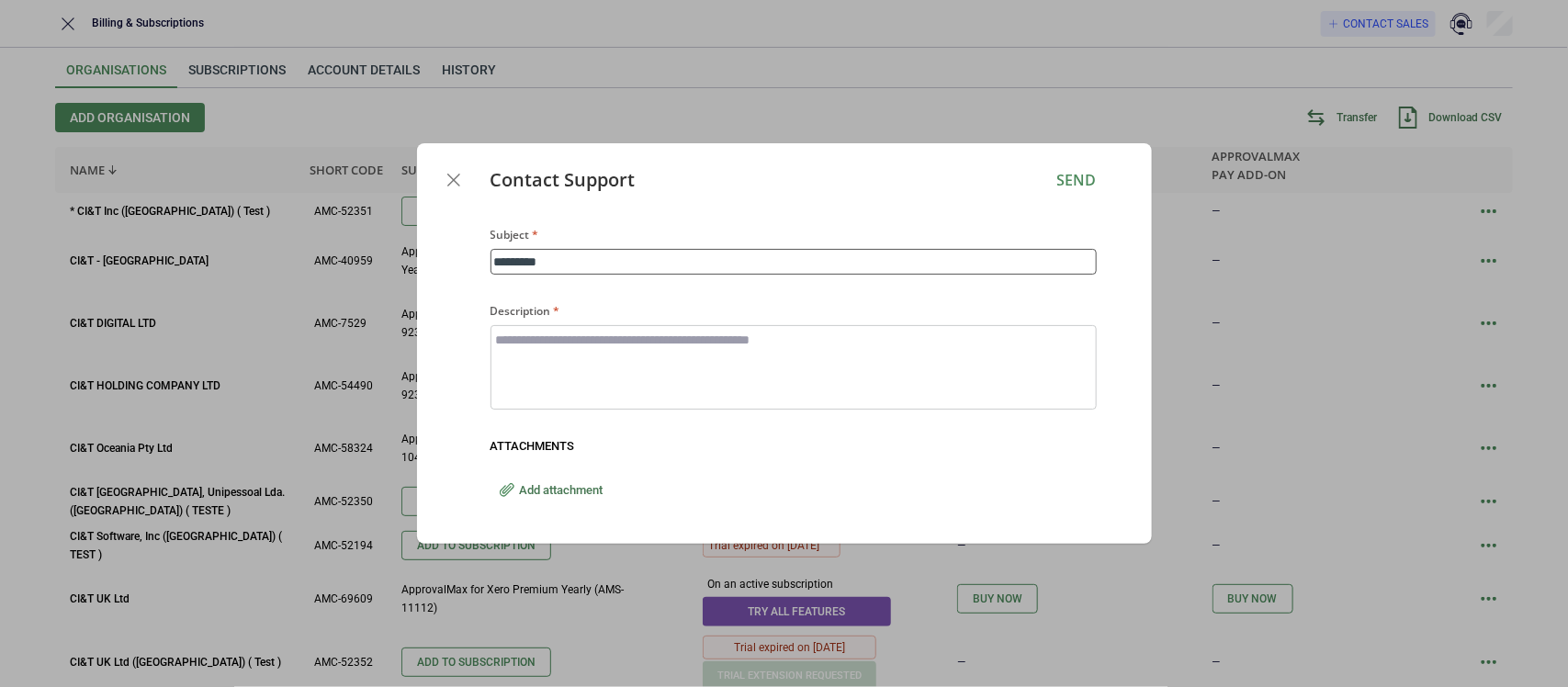 type on "*" 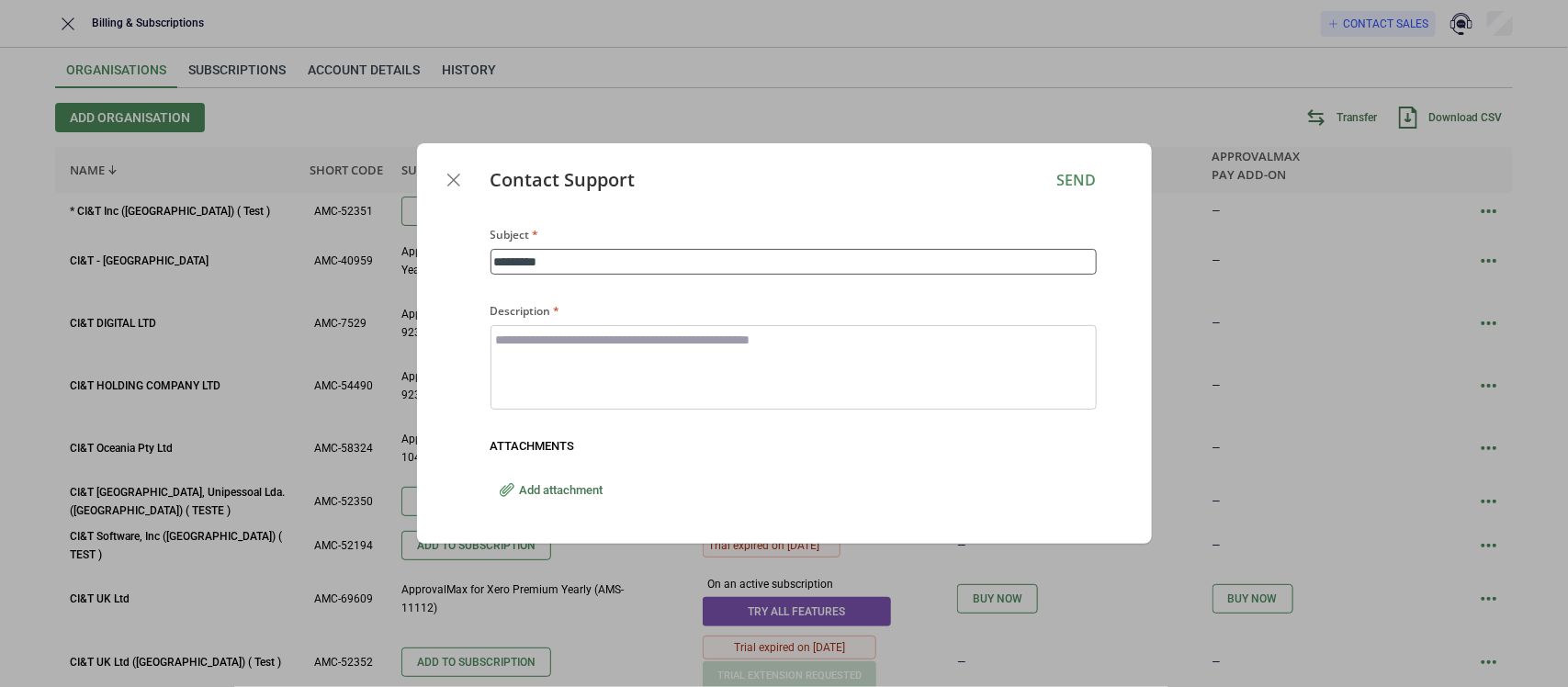 type on "**********" 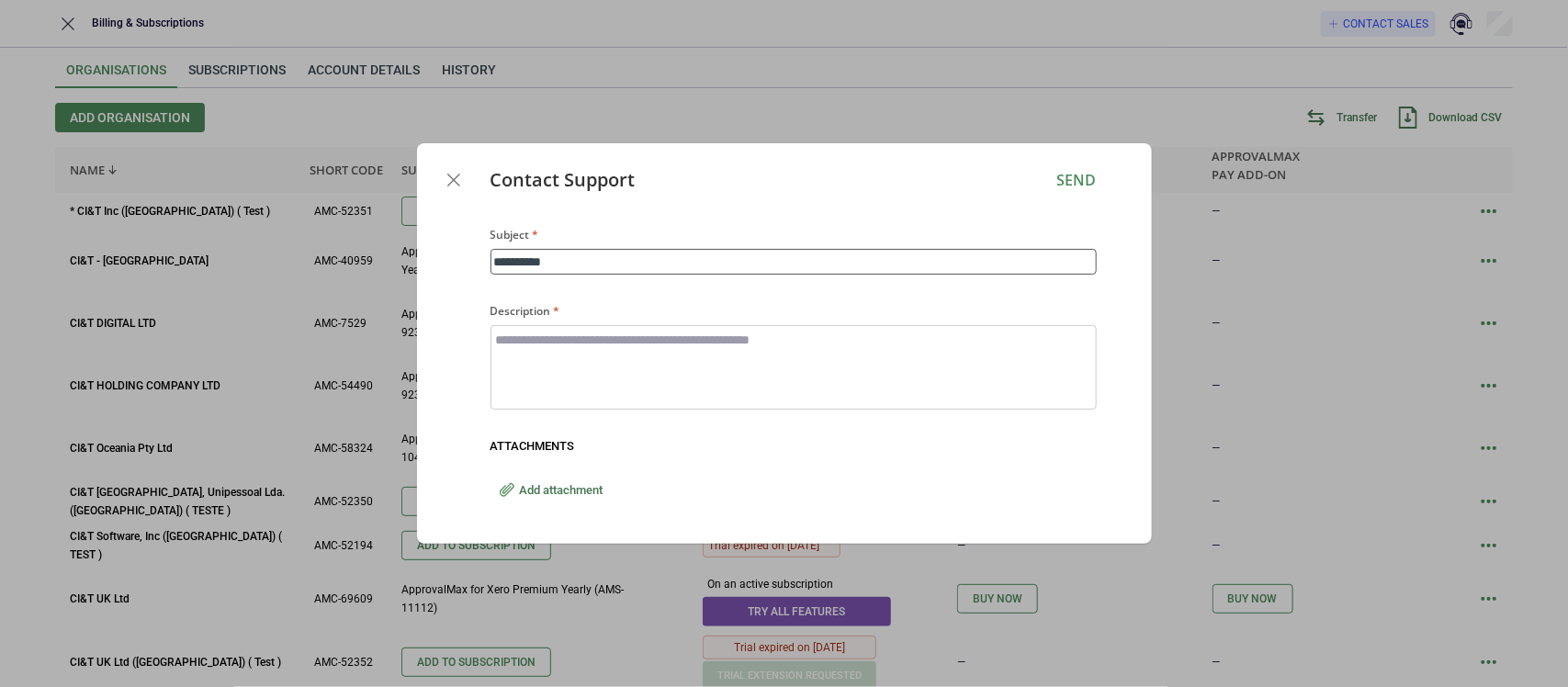 type on "*" 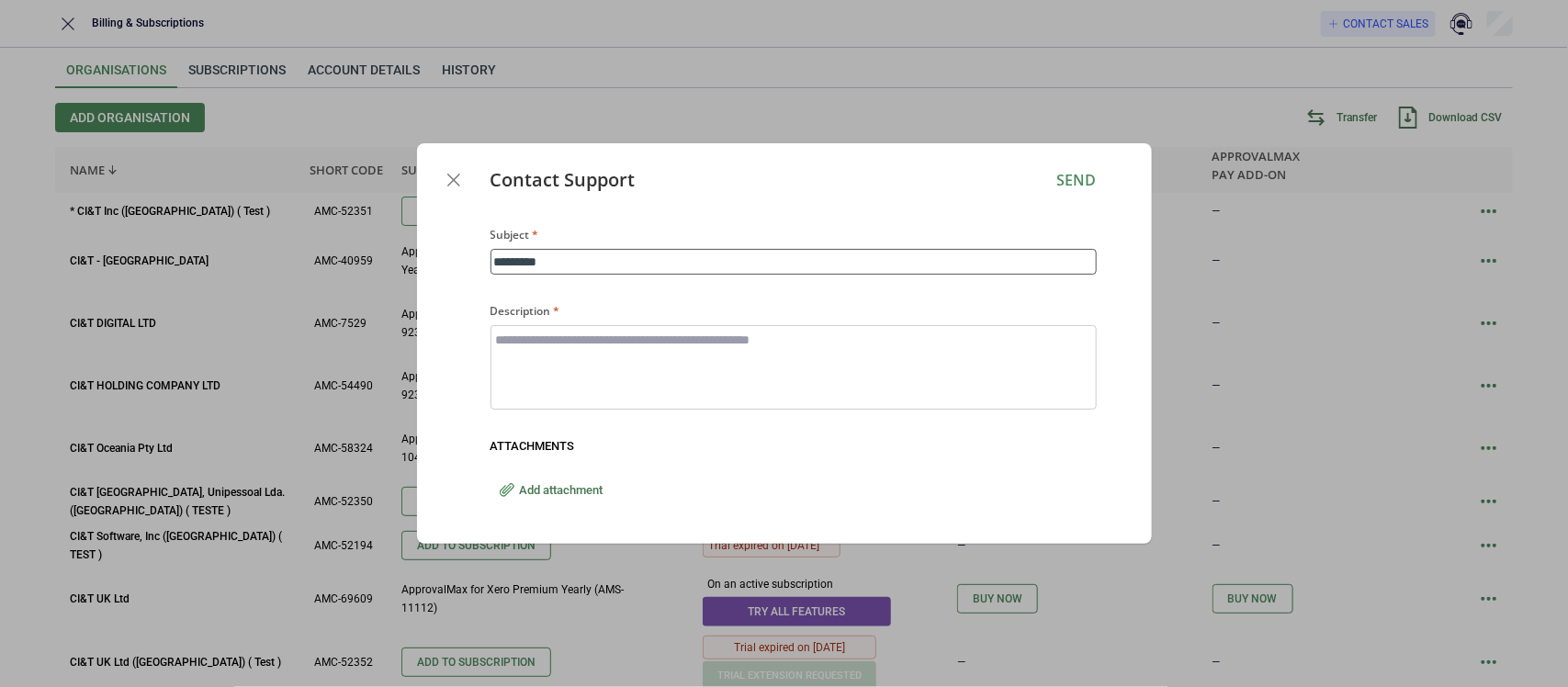 type on "*" 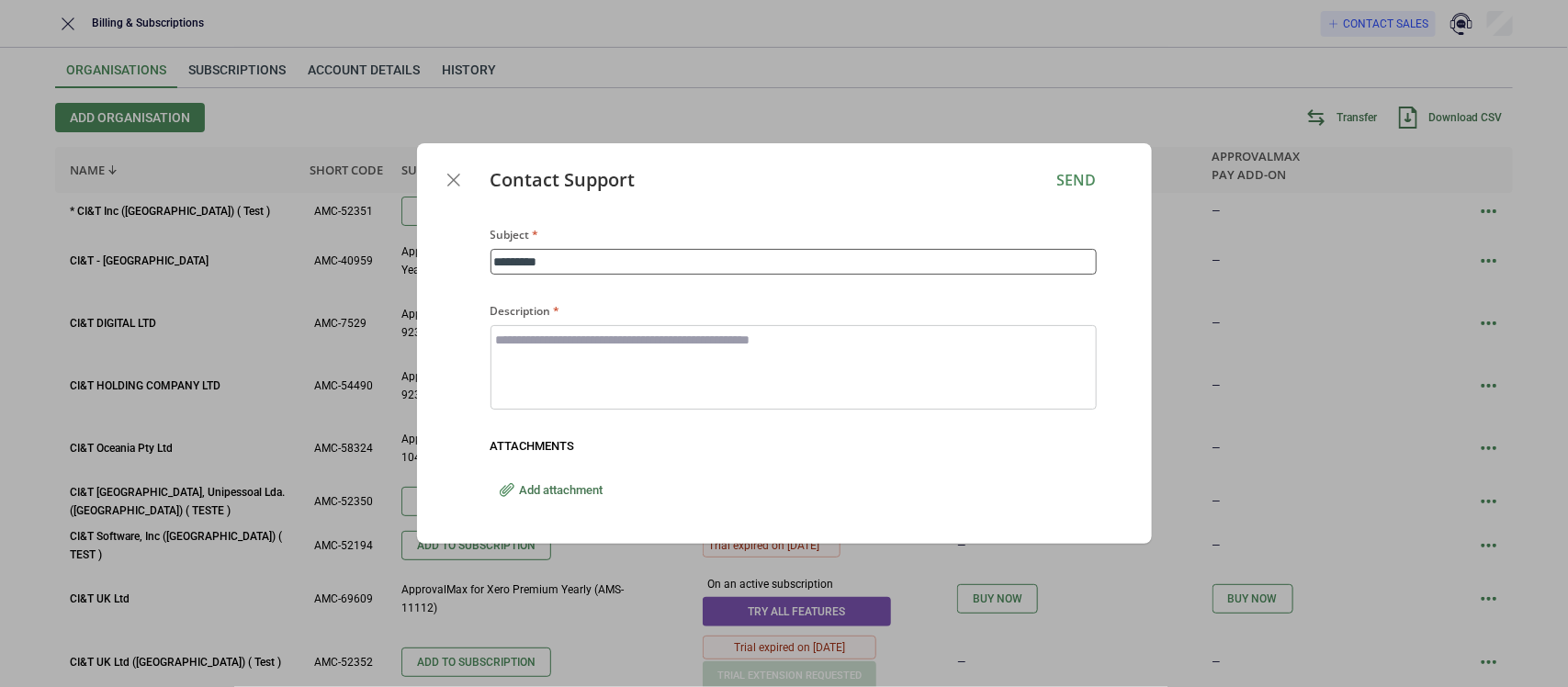 type on "**********" 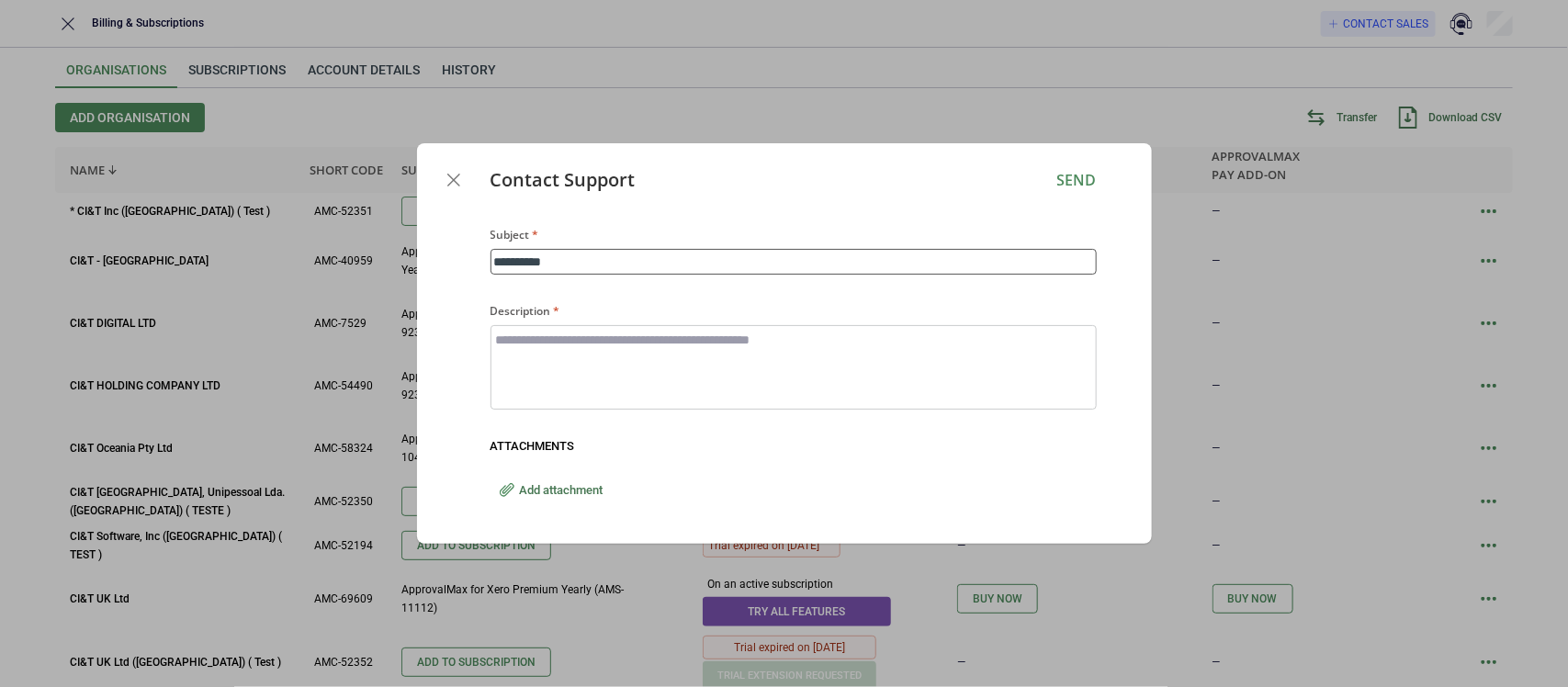 type on "*" 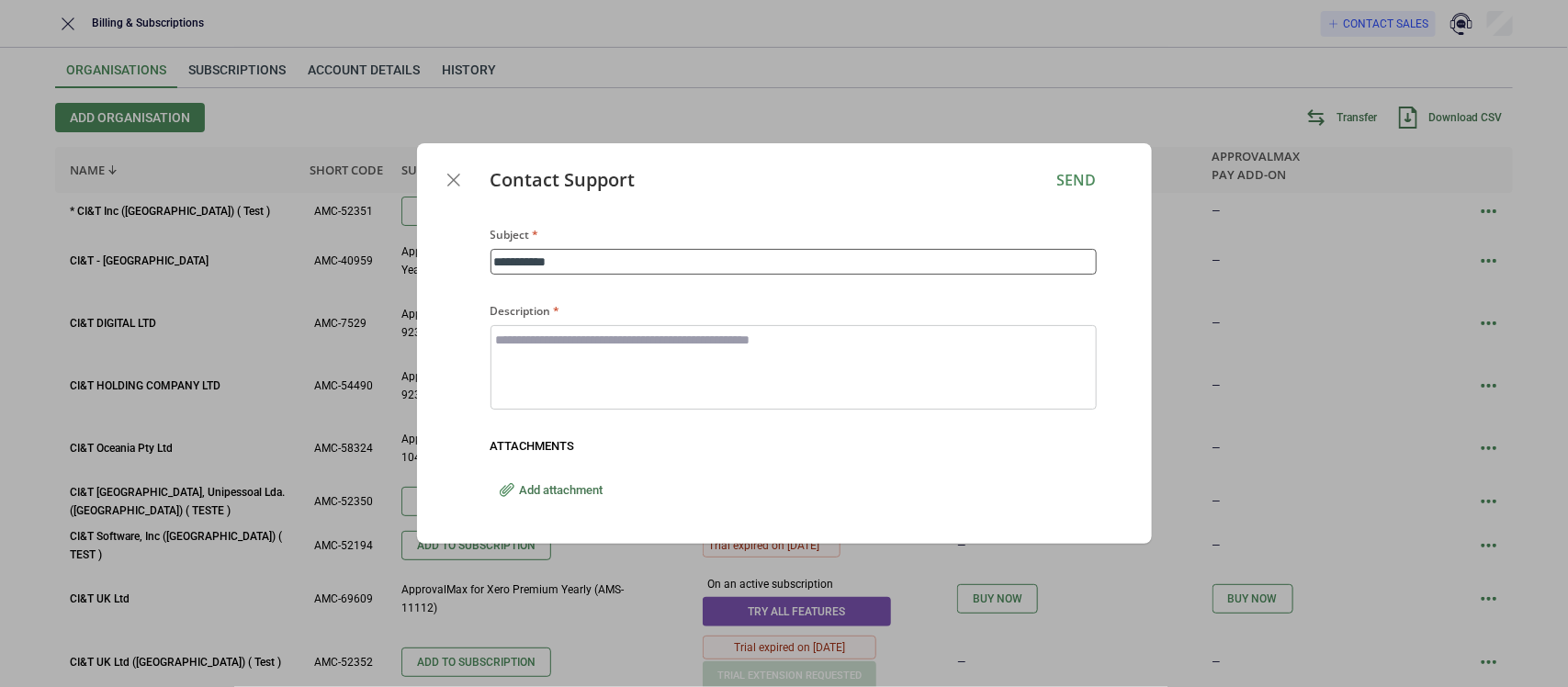 type on "*" 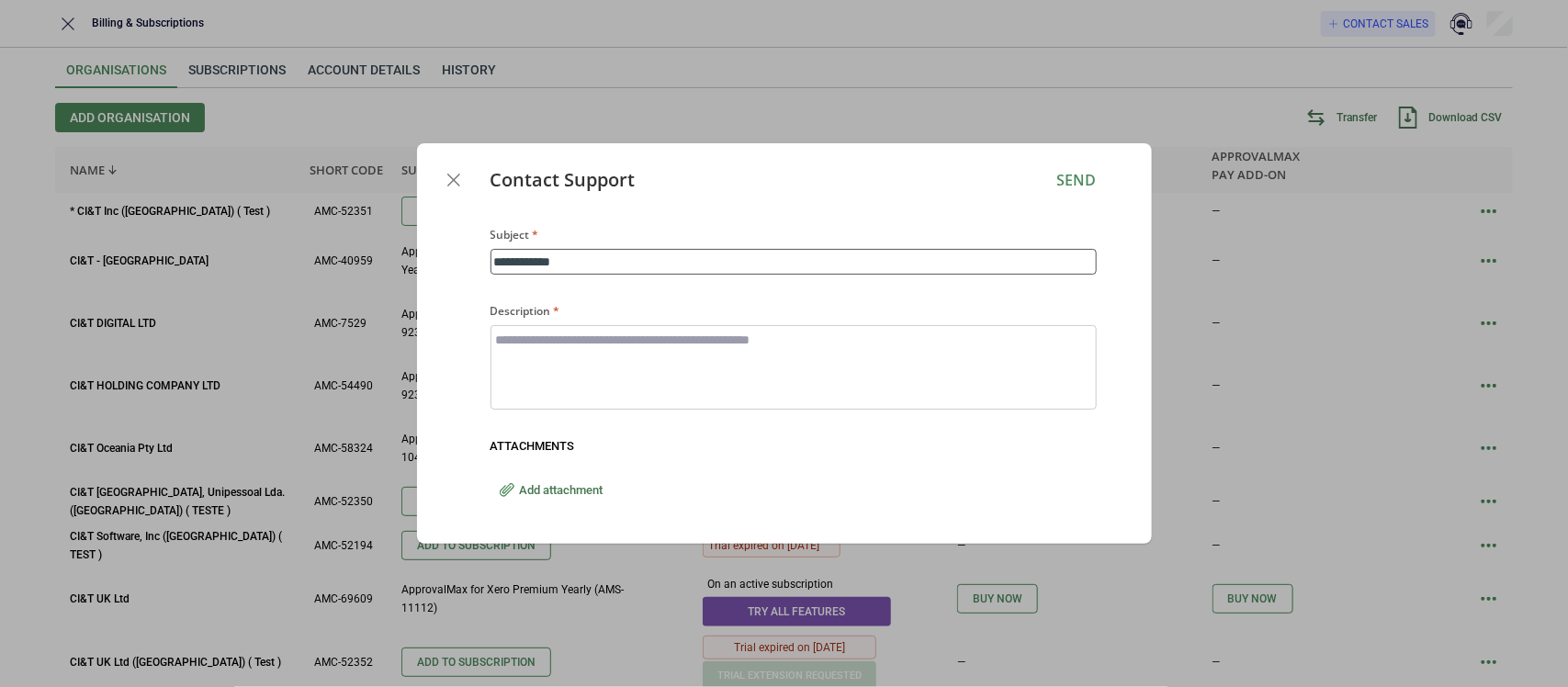 type on "*" 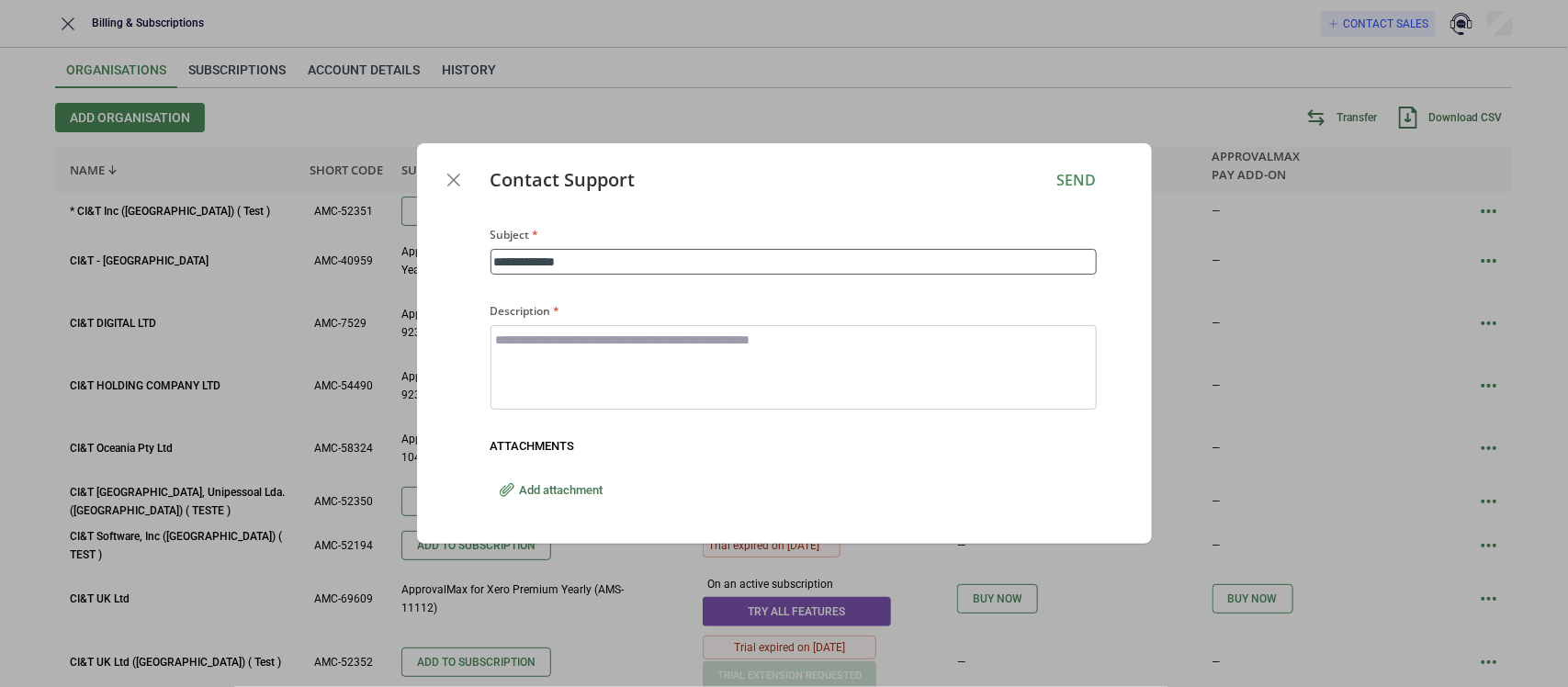 type on "*" 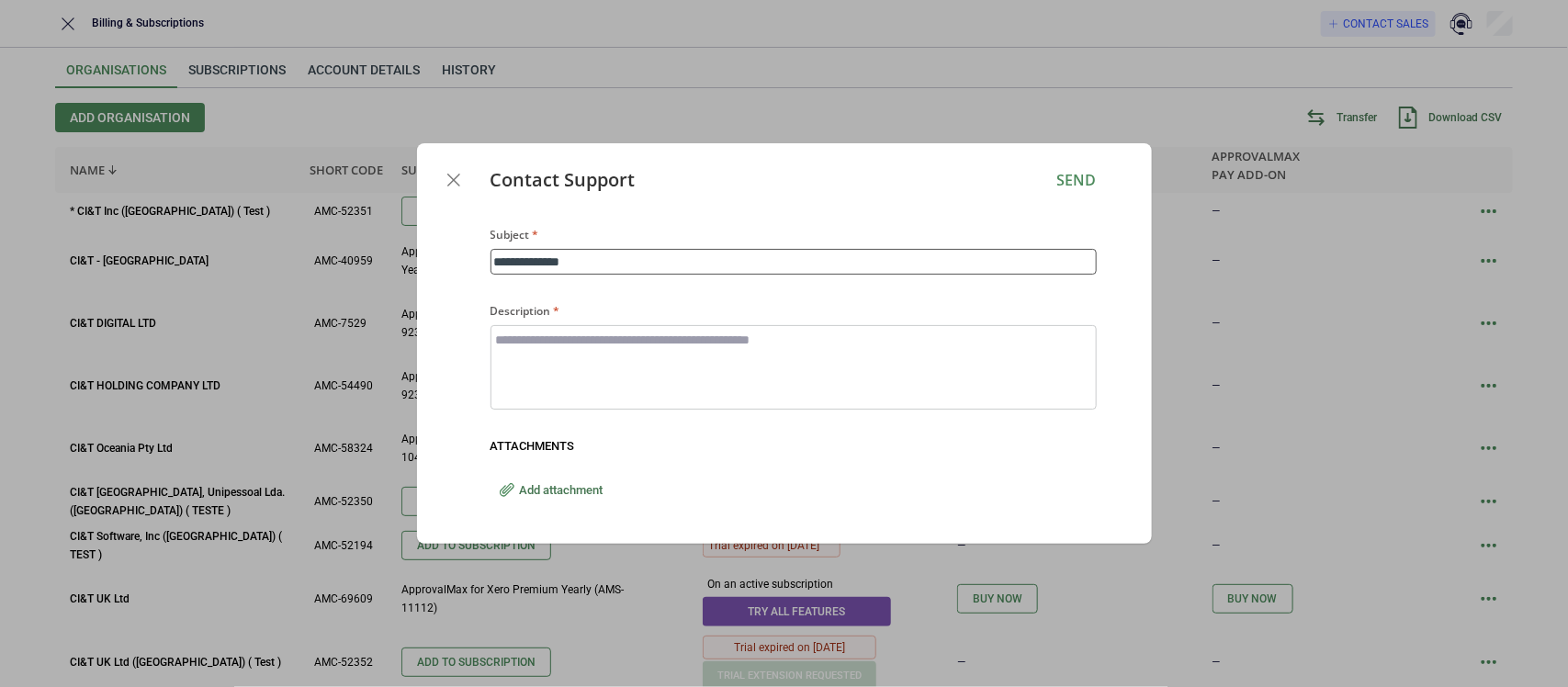 type on "*" 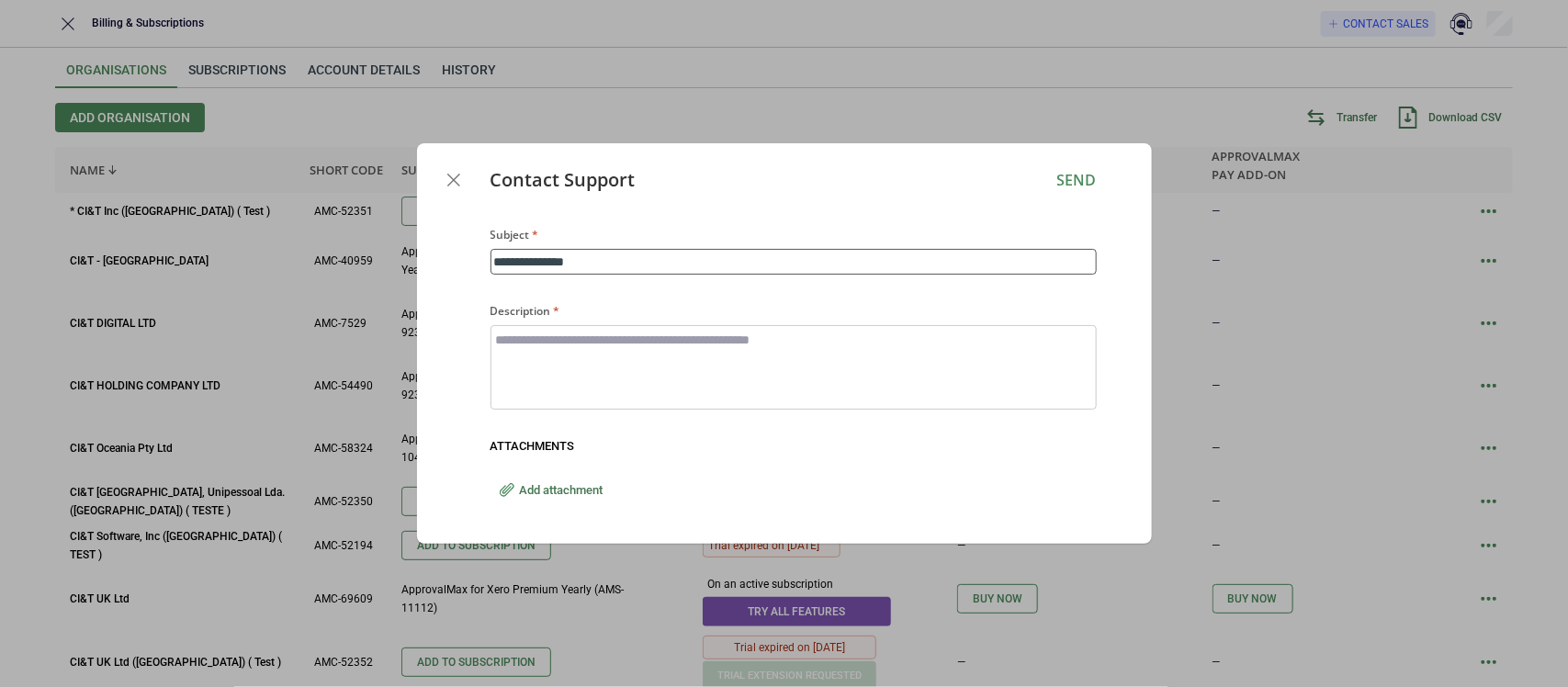 type on "*" 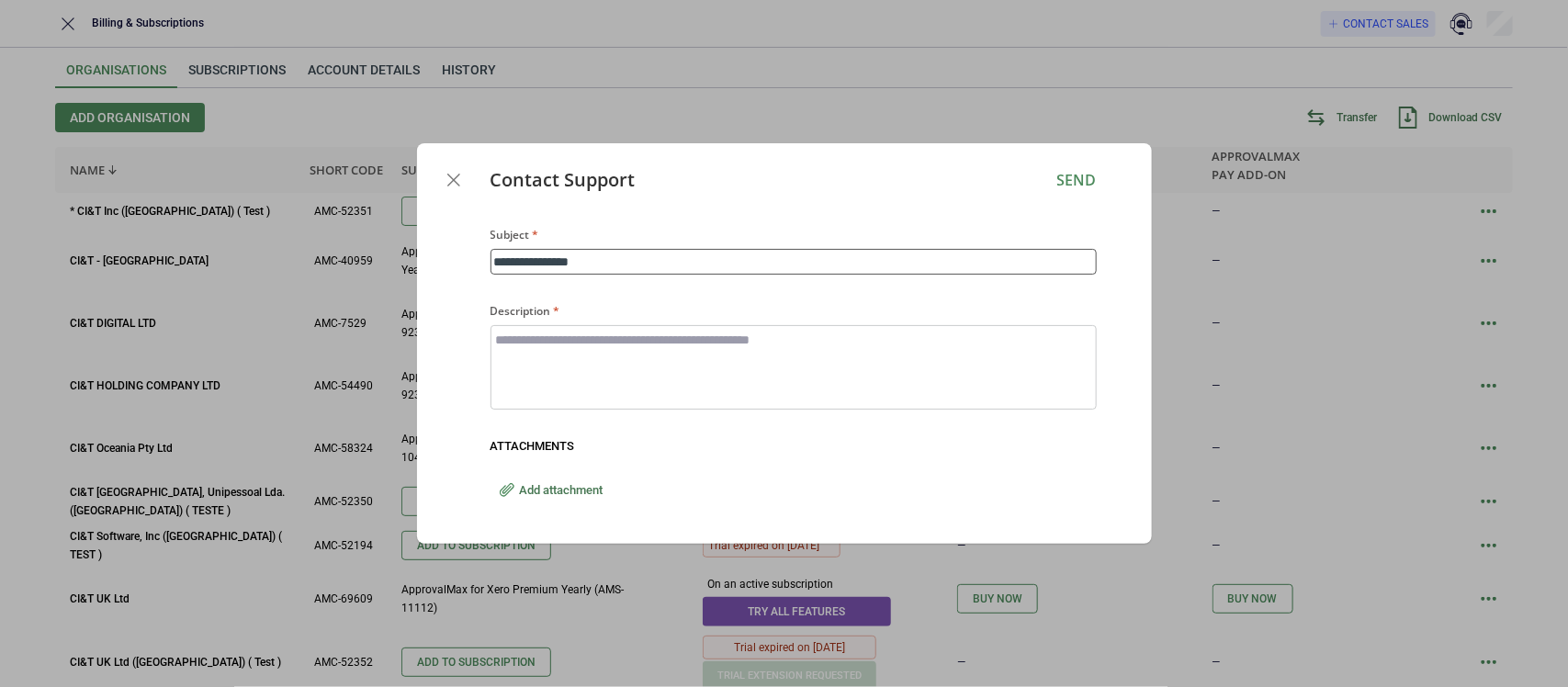type on "*" 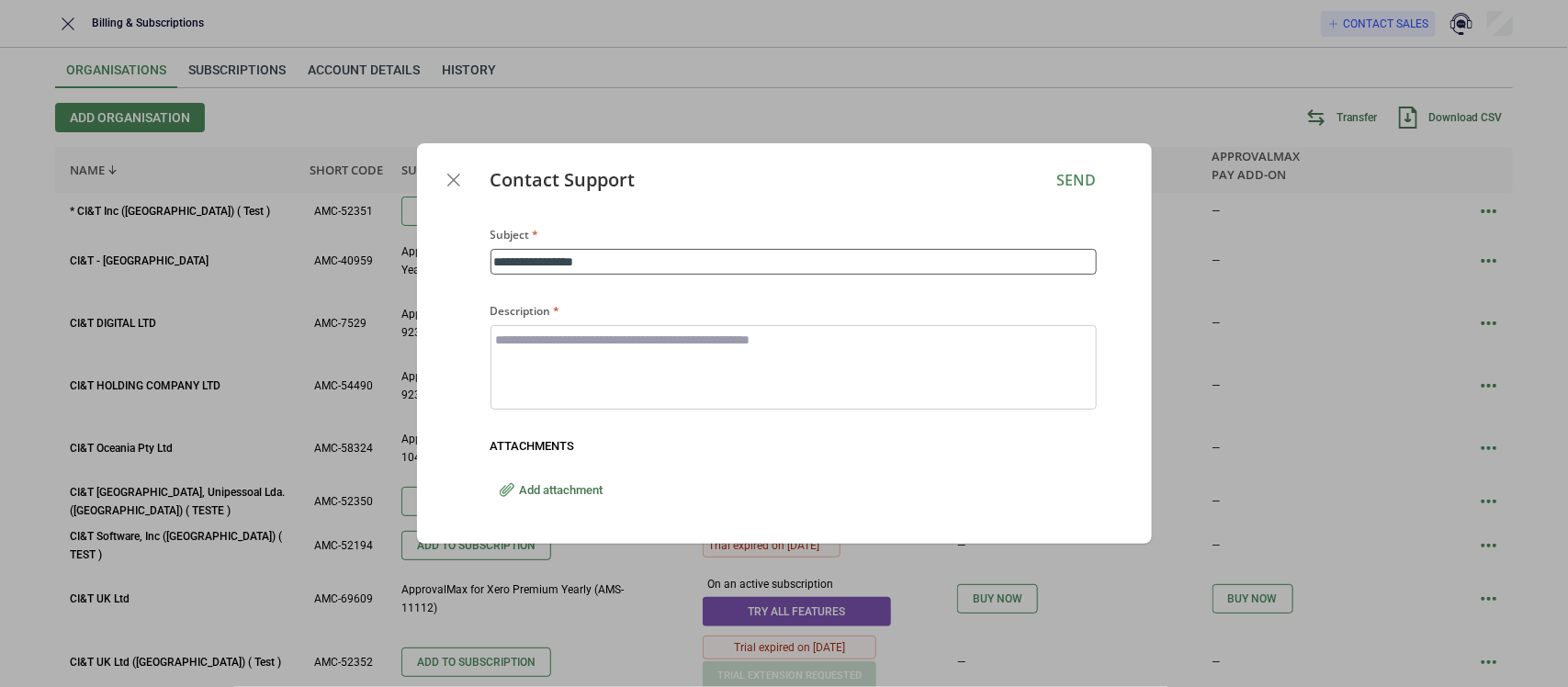 type on "*" 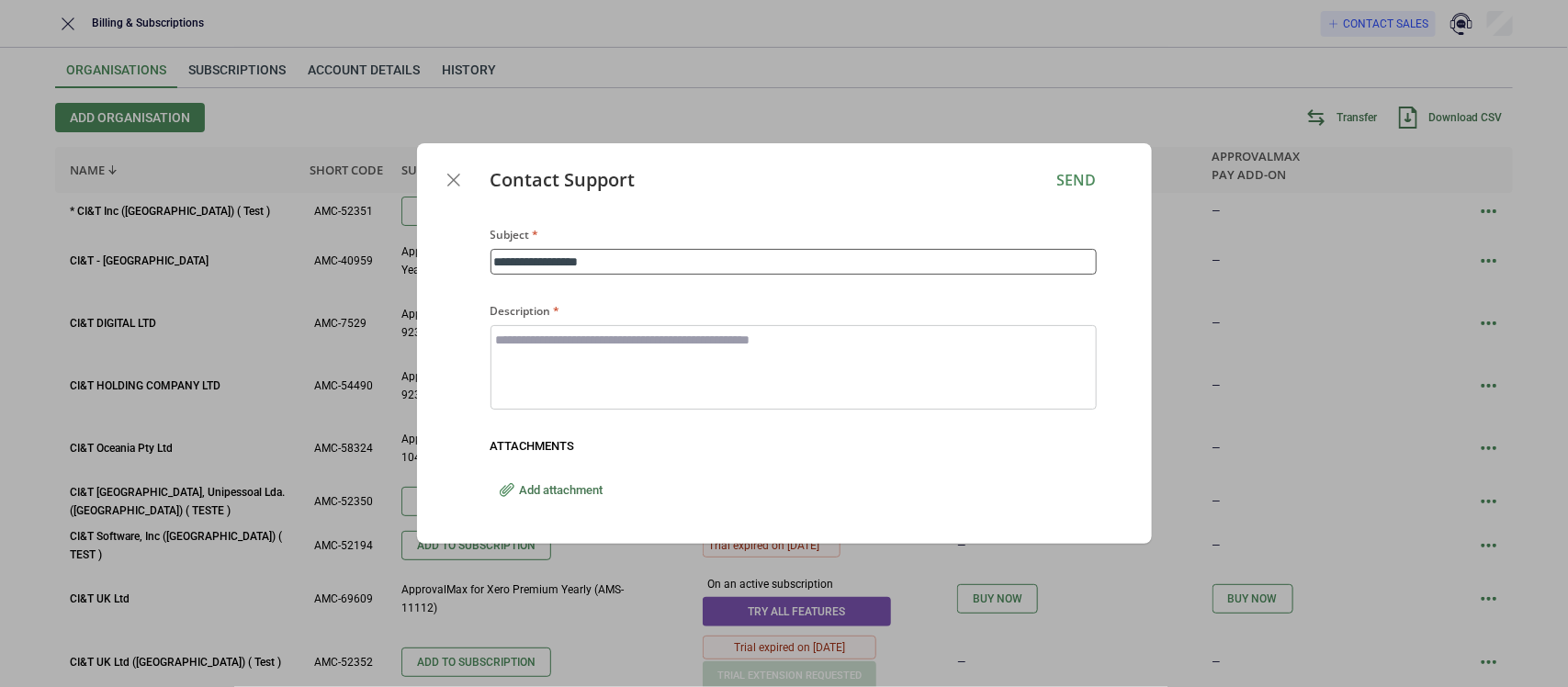 type on "*" 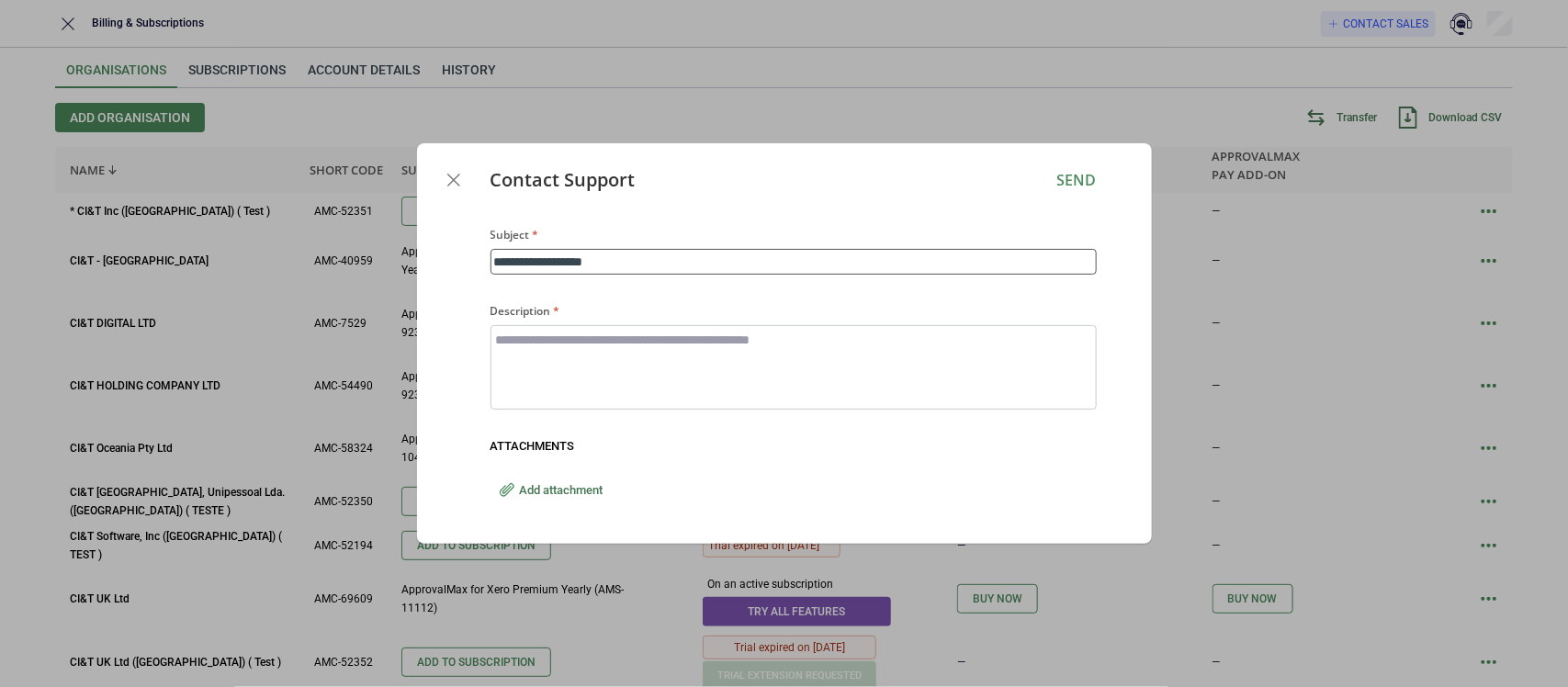 type on "*" 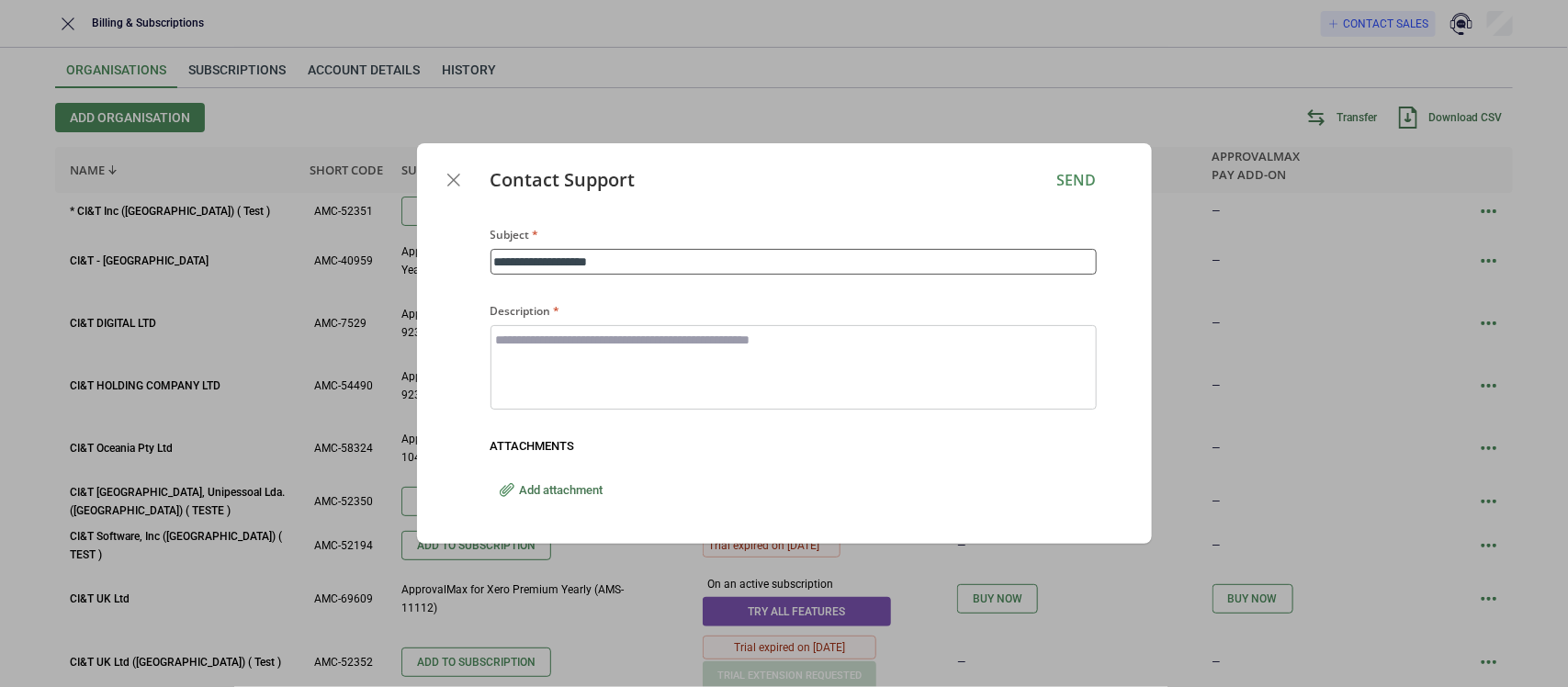 drag, startPoint x: 650, startPoint y: 250, endPoint x: 456, endPoint y: 243, distance: 194.12625 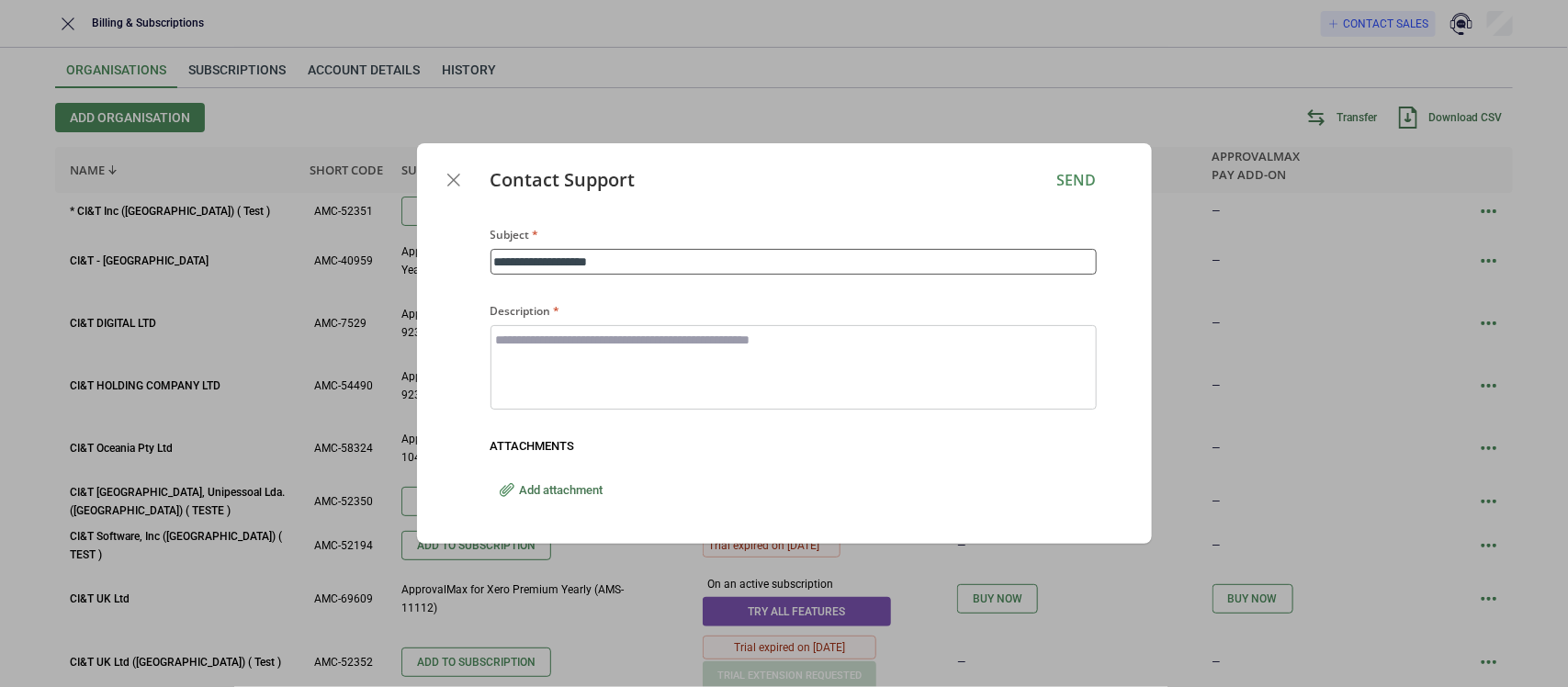 type on "**********" 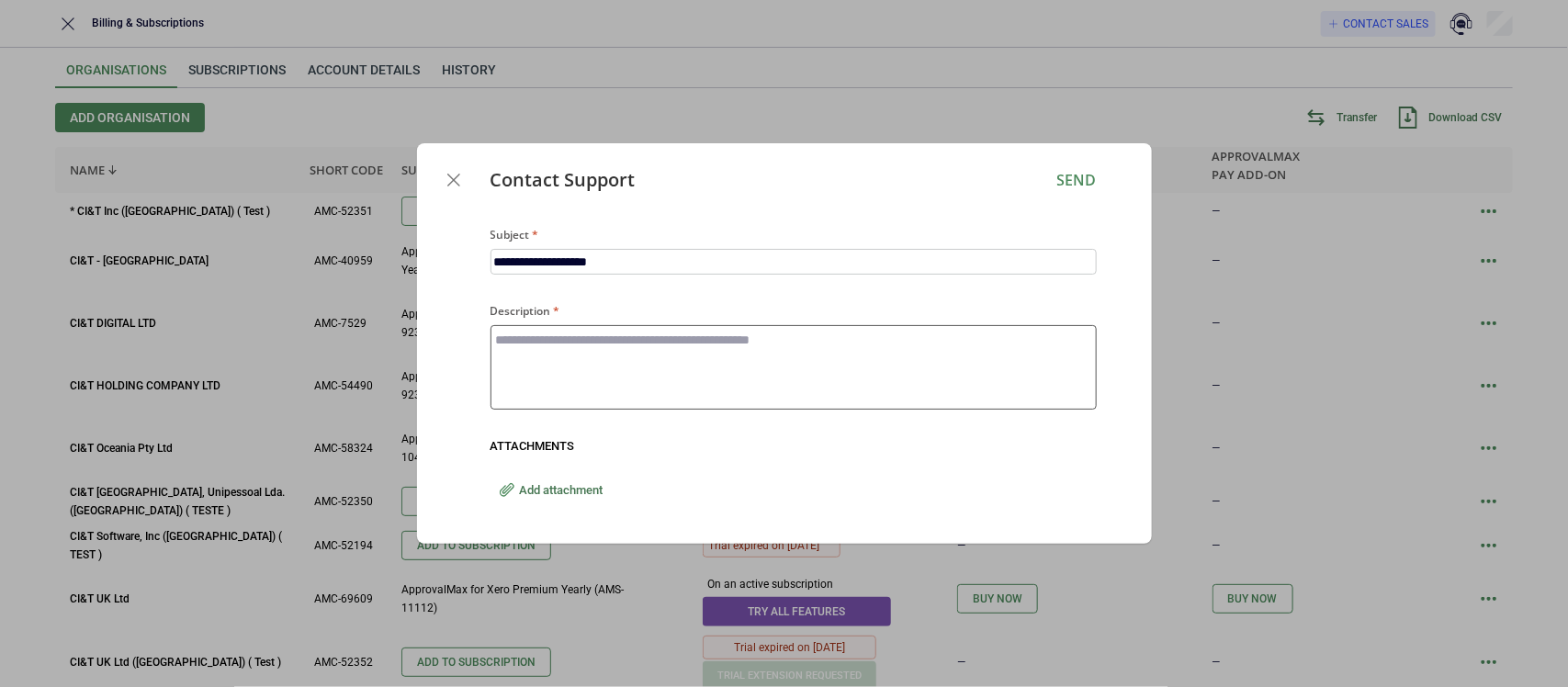 click on "Description" at bounding box center [794, 367] 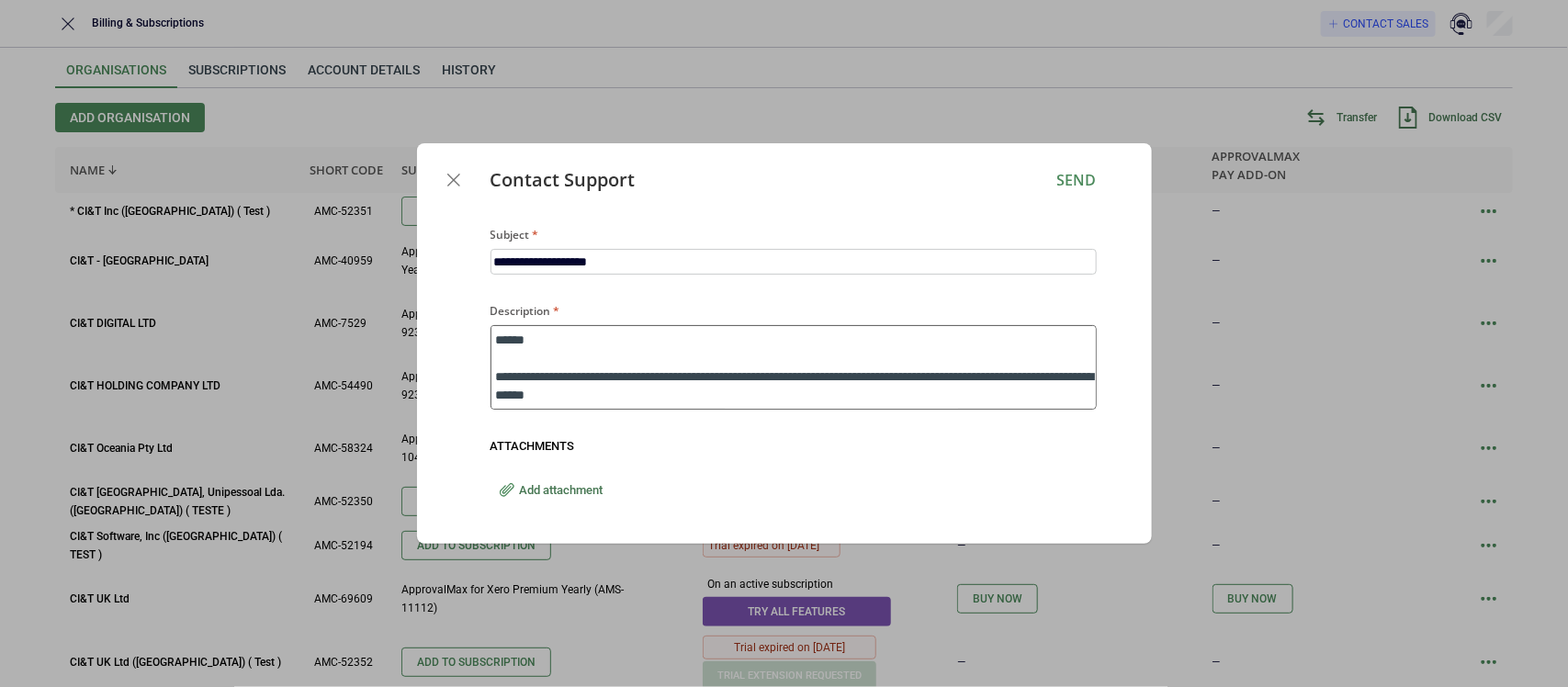 scroll, scrollTop: 51, scrollLeft: 0, axis: vertical 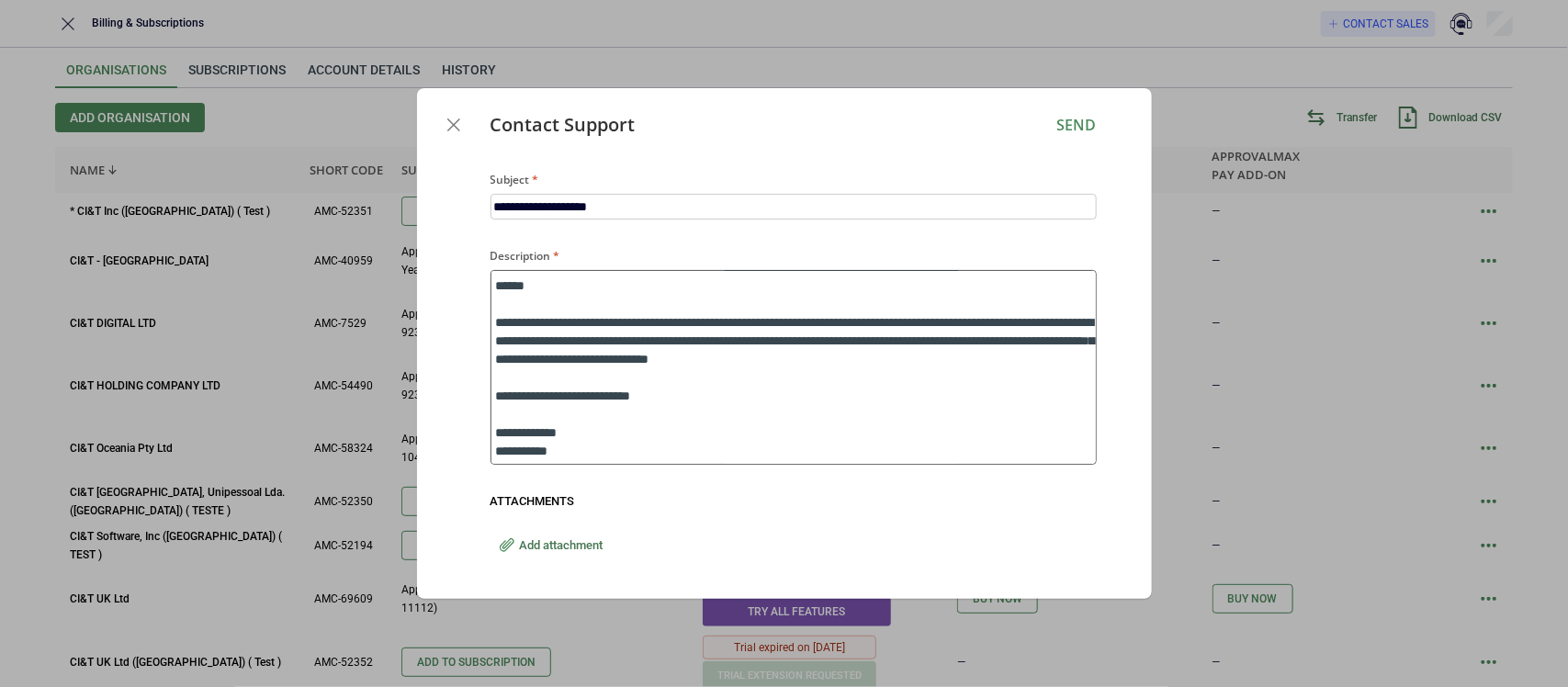 drag, startPoint x: 584, startPoint y: 456, endPoint x: 470, endPoint y: 462, distance: 114.15779 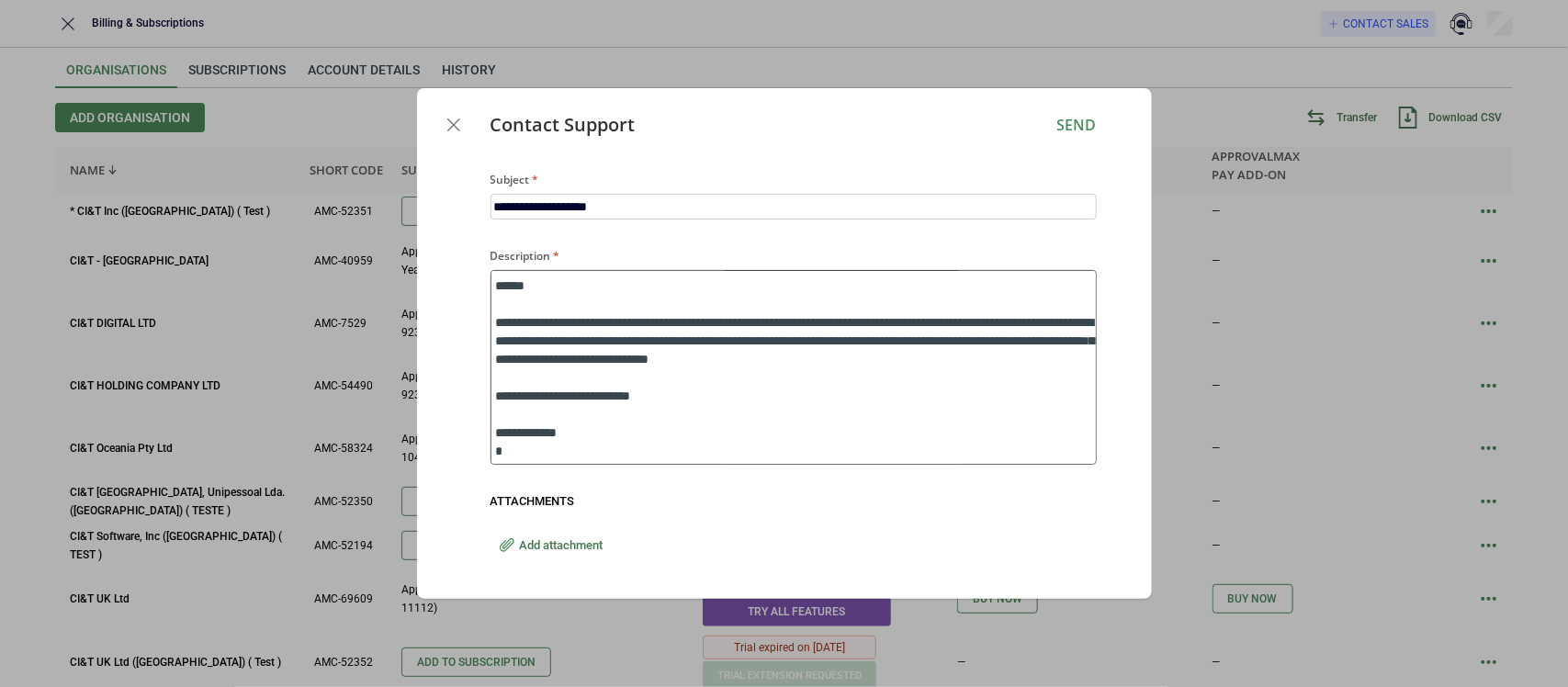 type on "*" 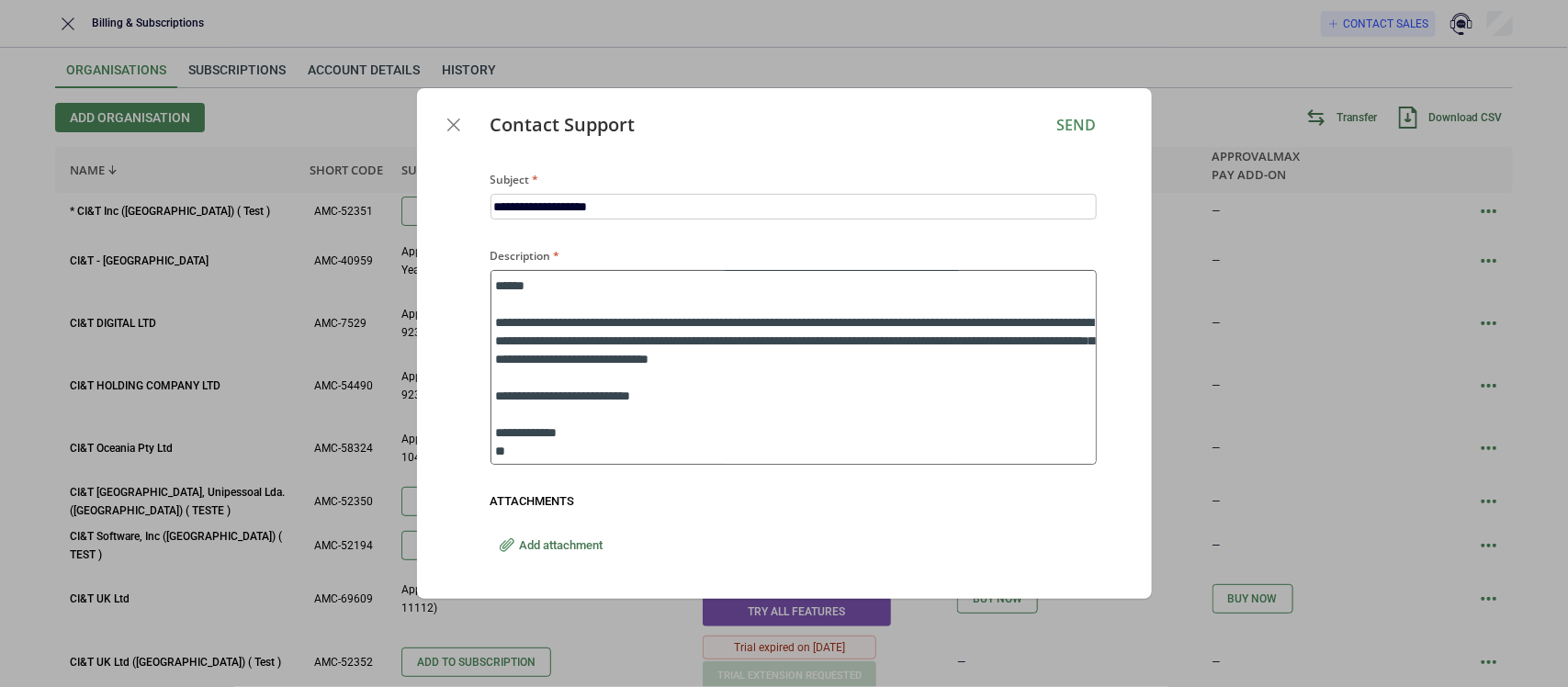 type on "*" 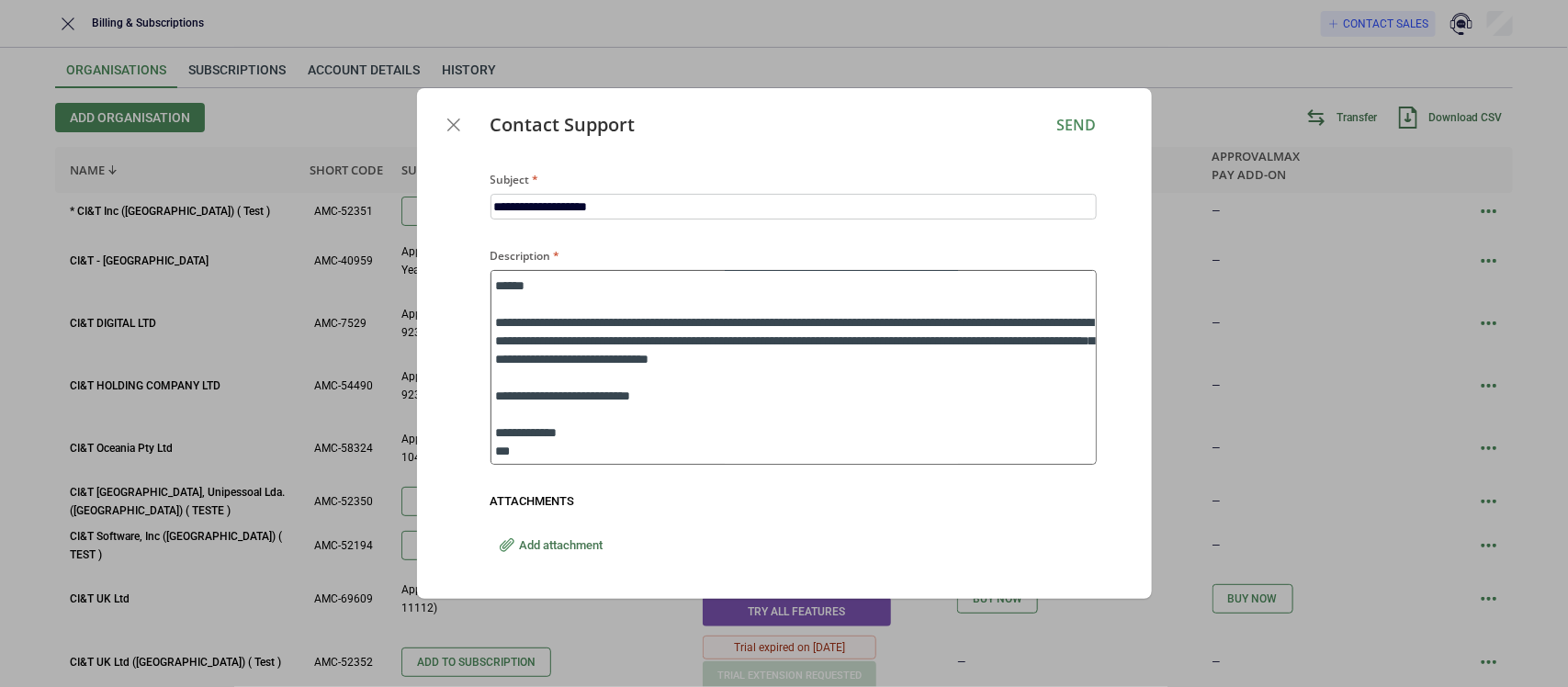 type on "*" 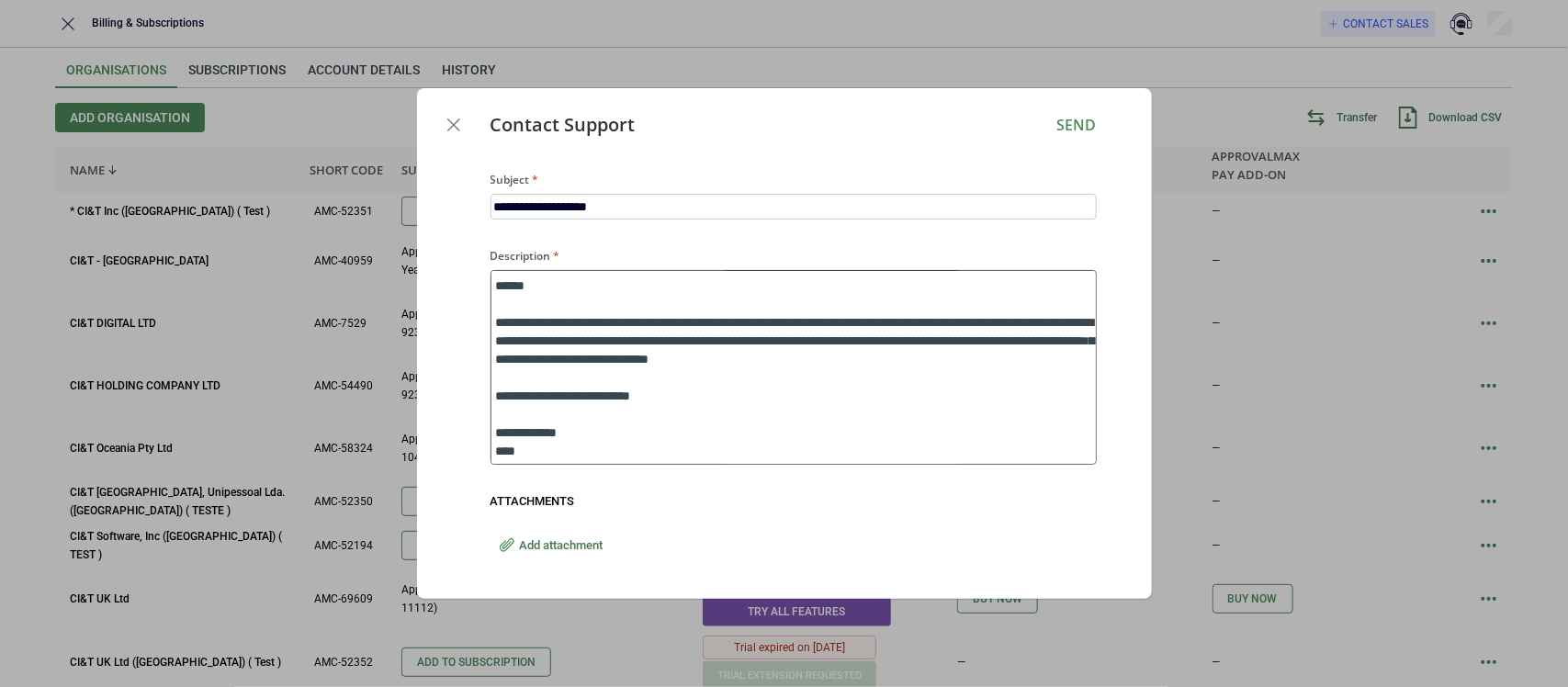 type on "*" 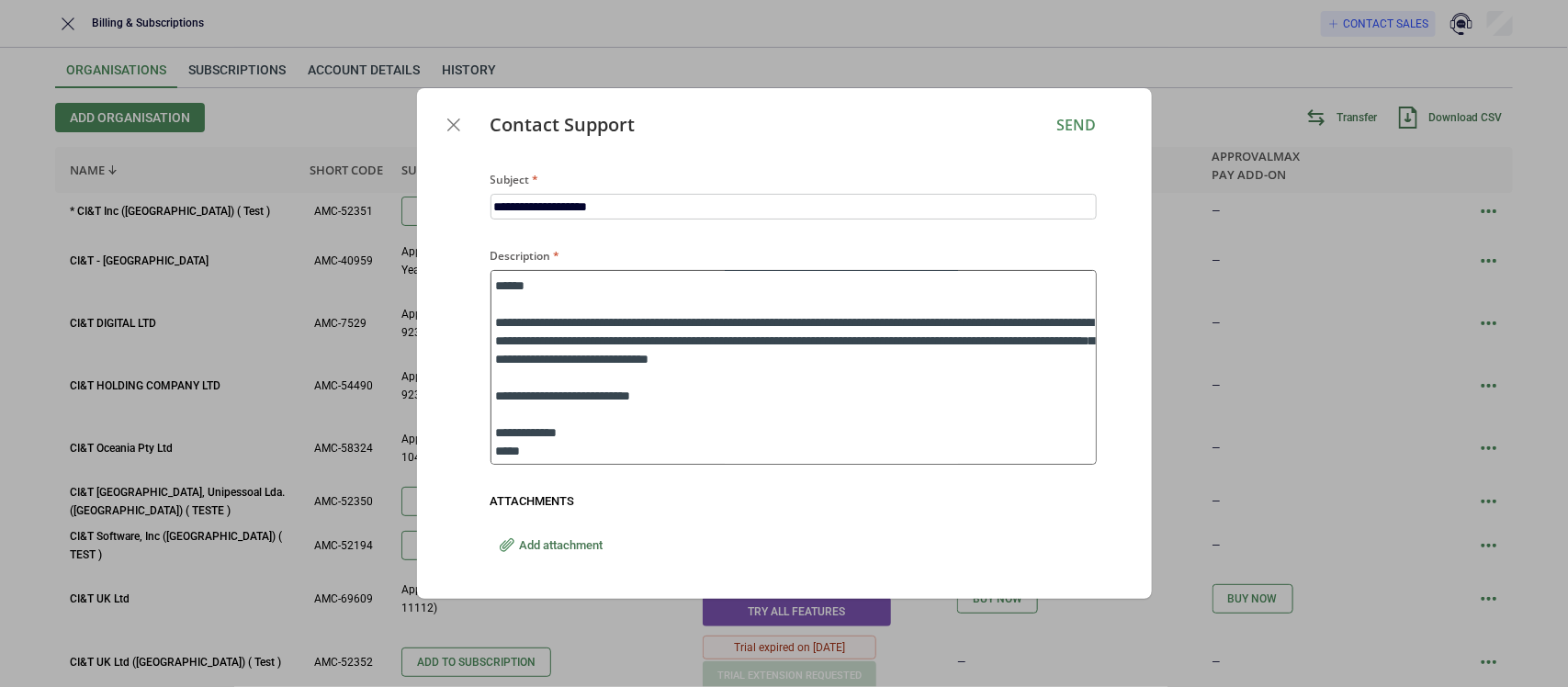 type on "*" 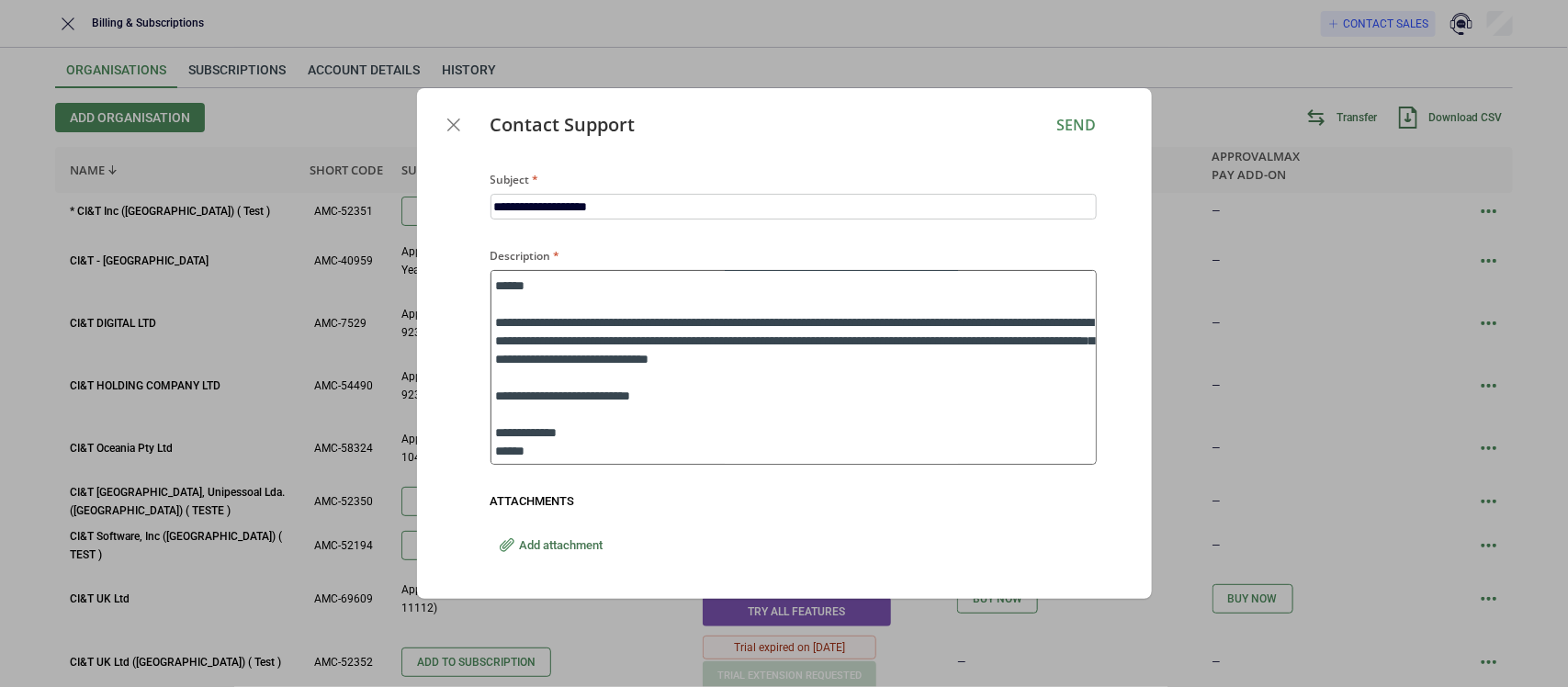 type on "*" 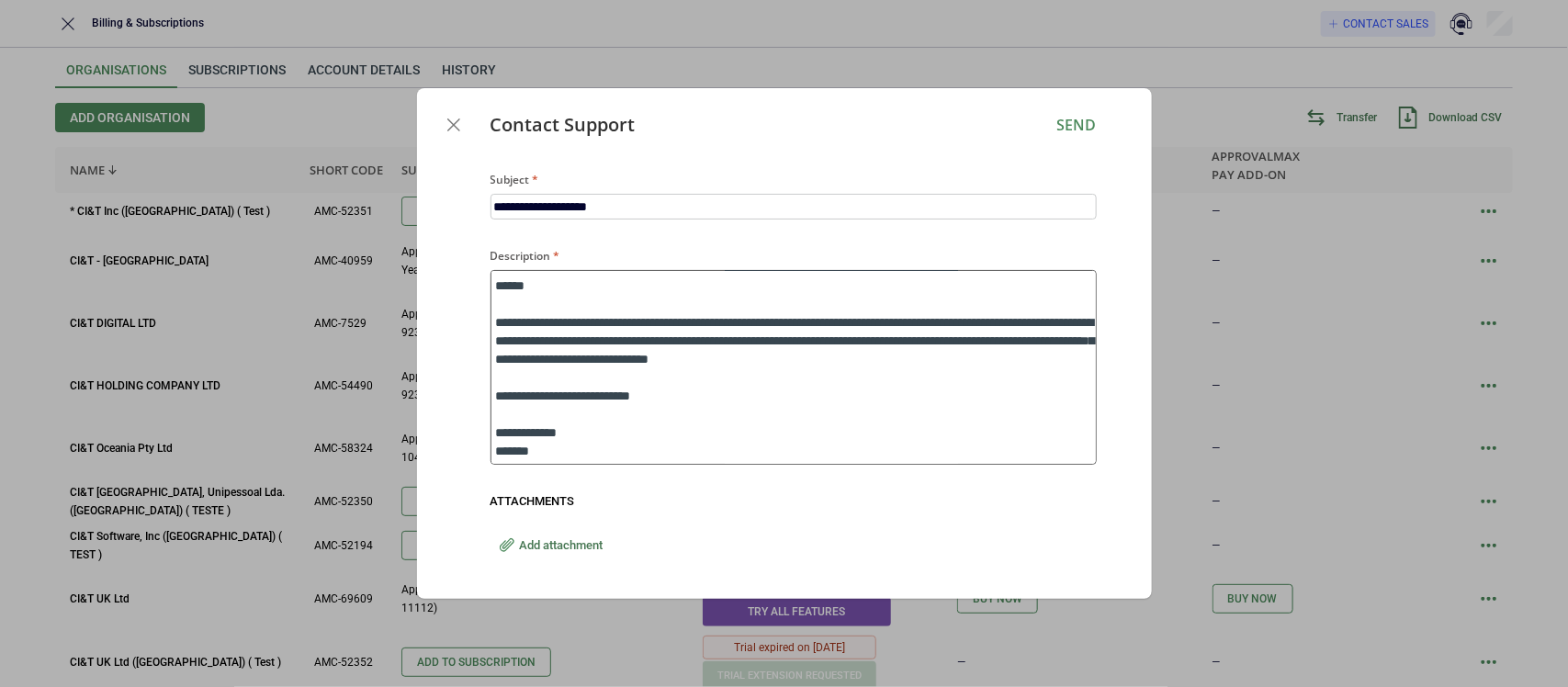type on "*" 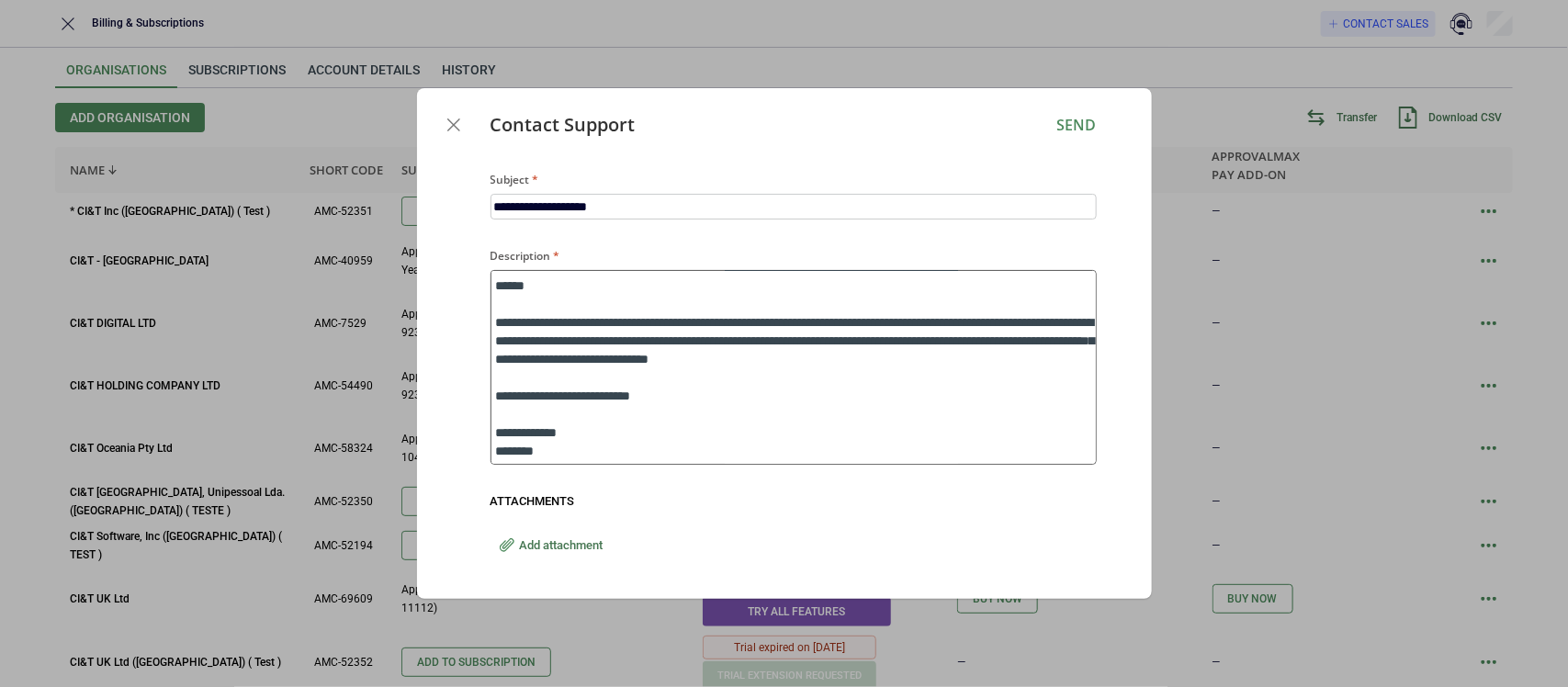 type on "*" 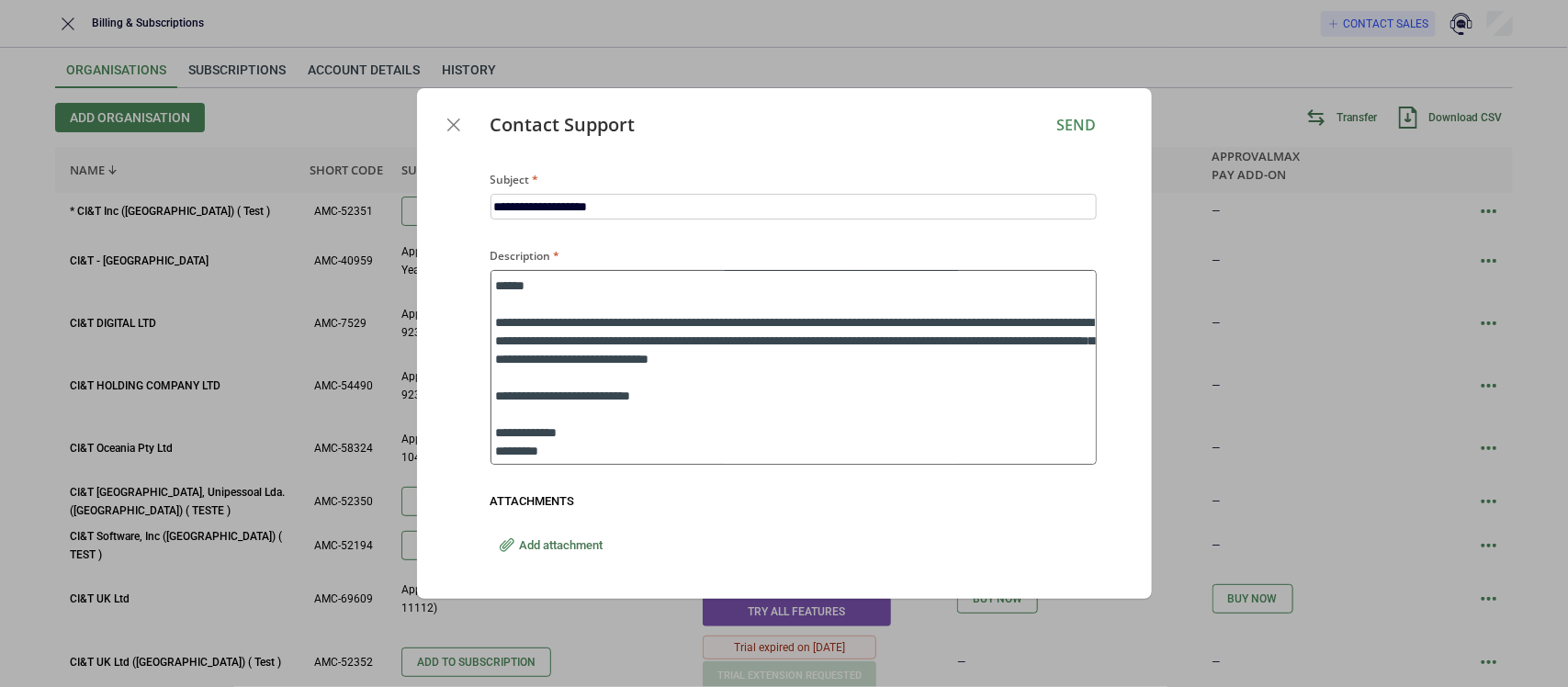 type on "*" 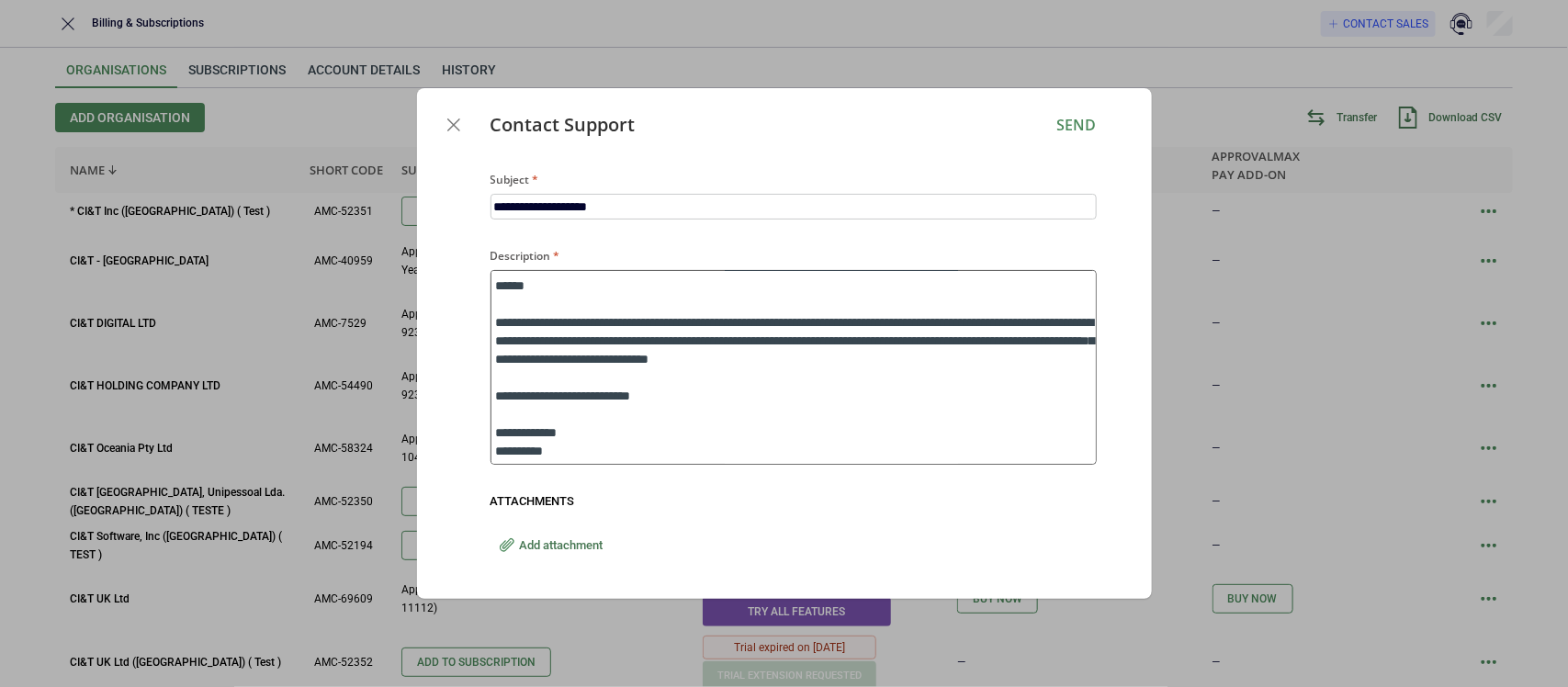 type on "*" 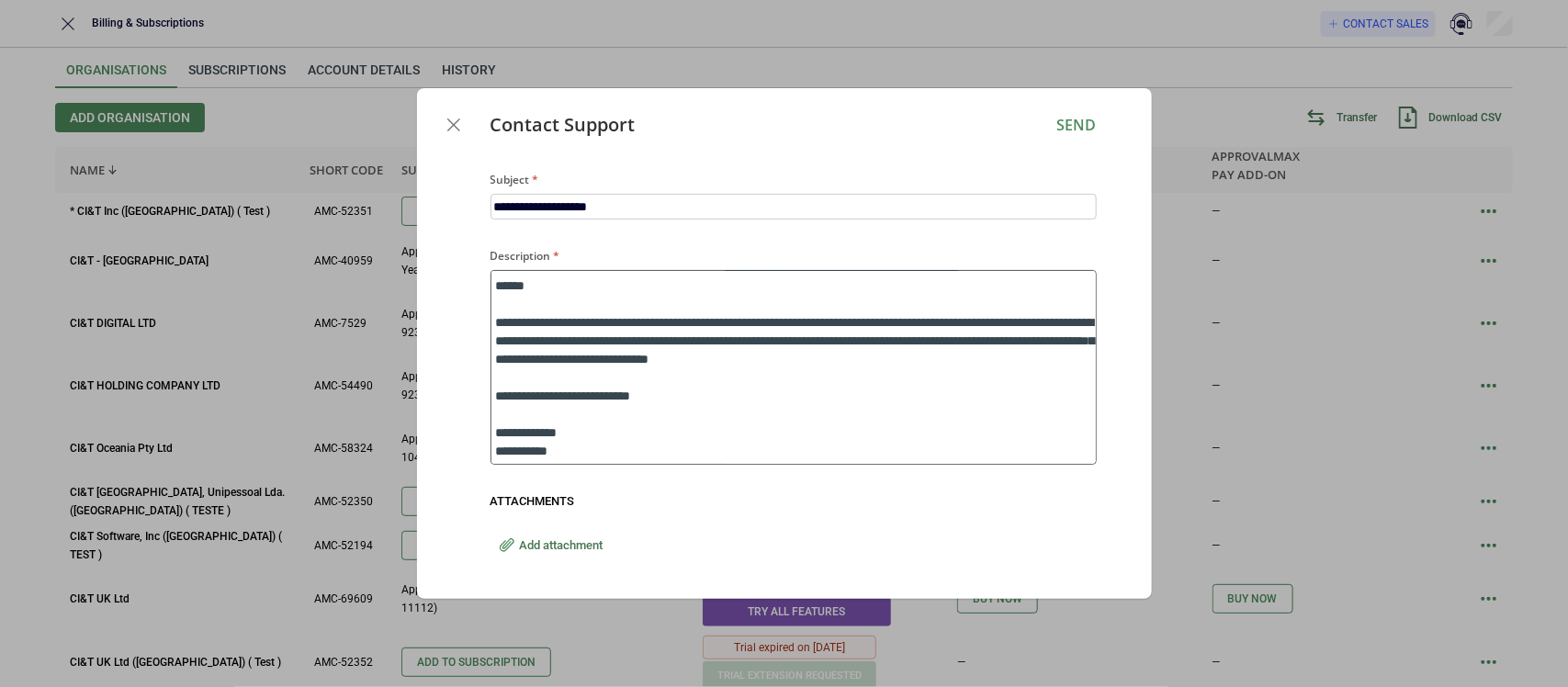 type on "*" 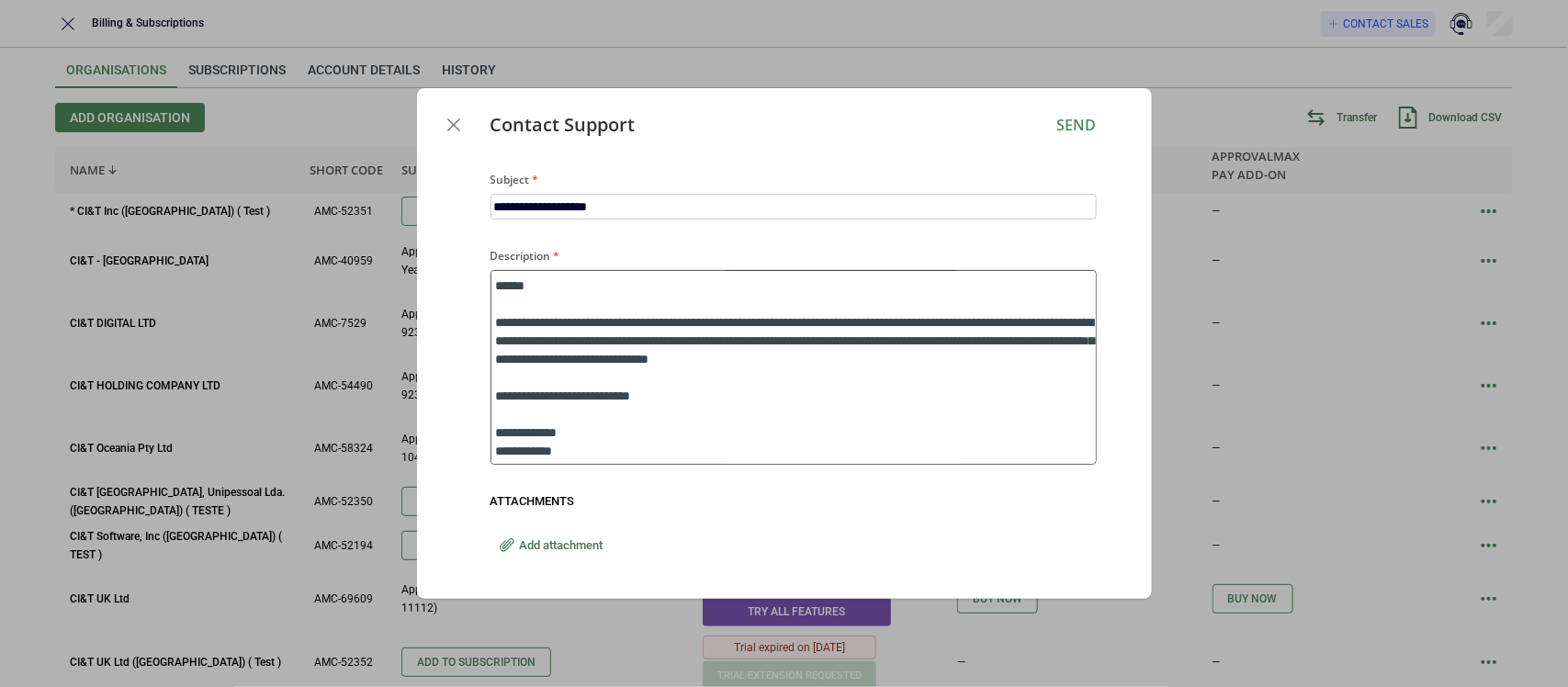 type on "*" 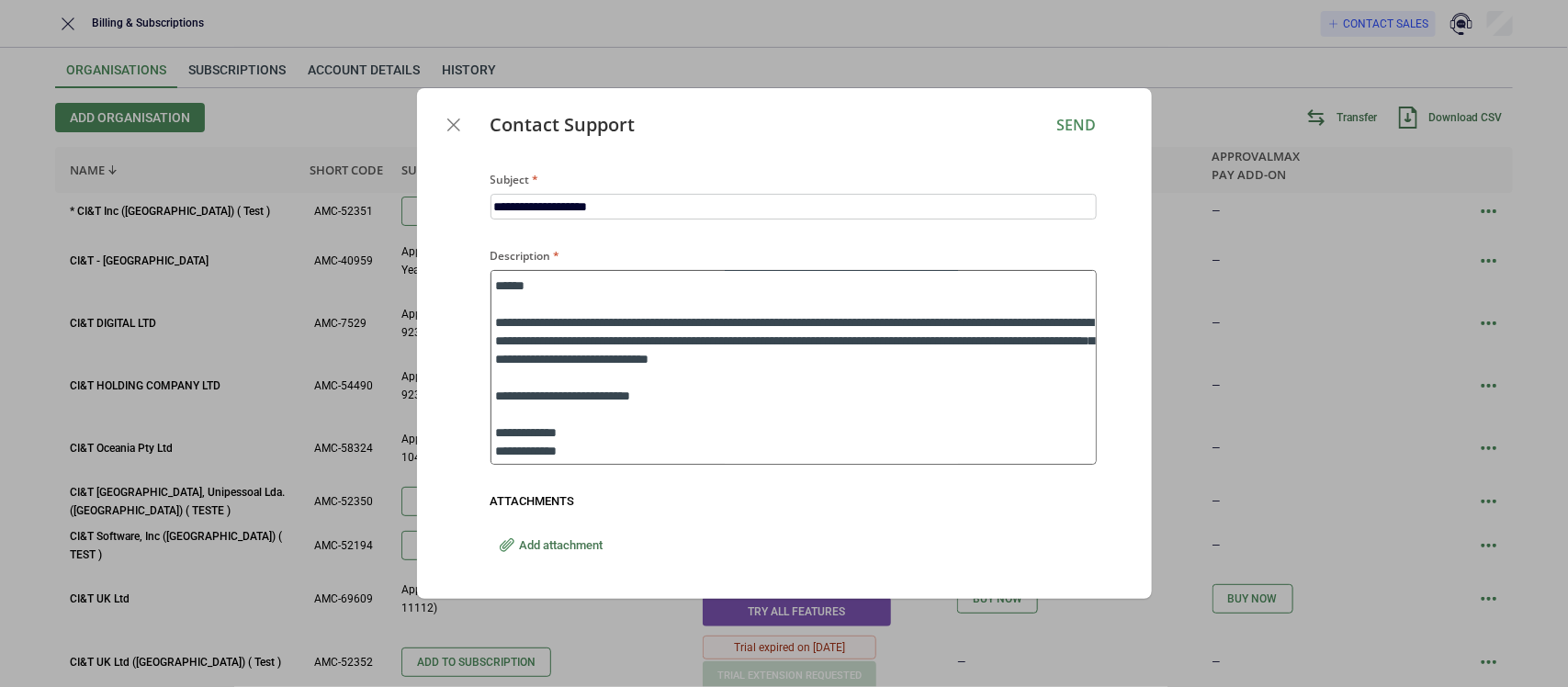 type on "*" 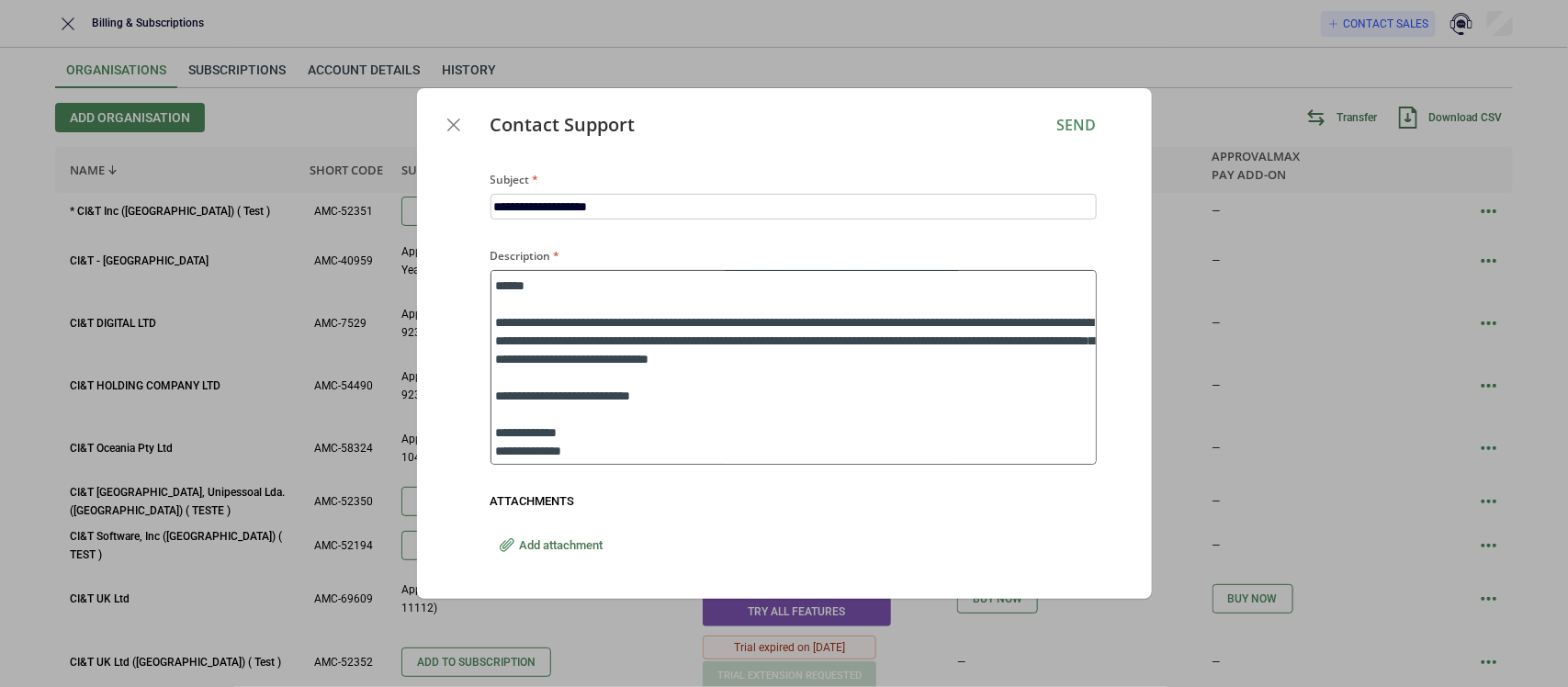 type on "*" 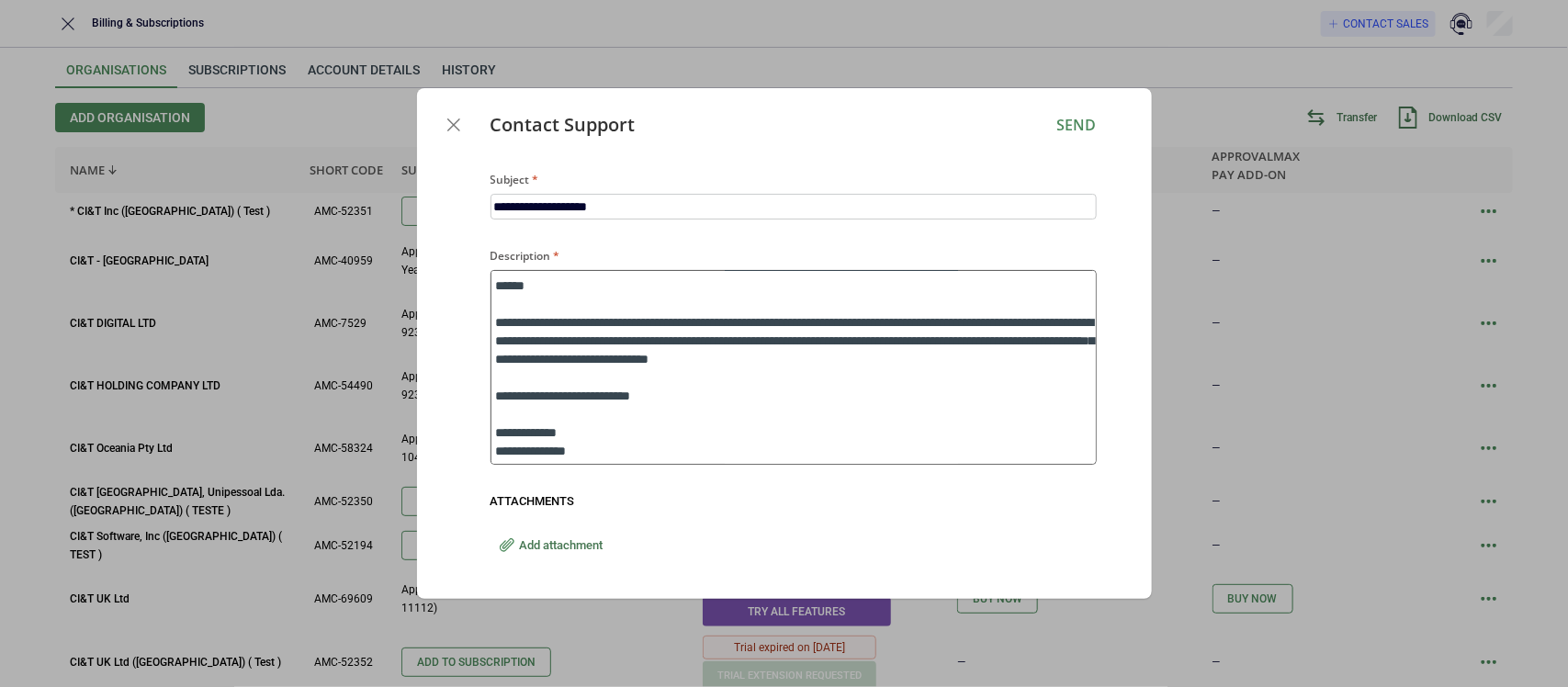 type on "*" 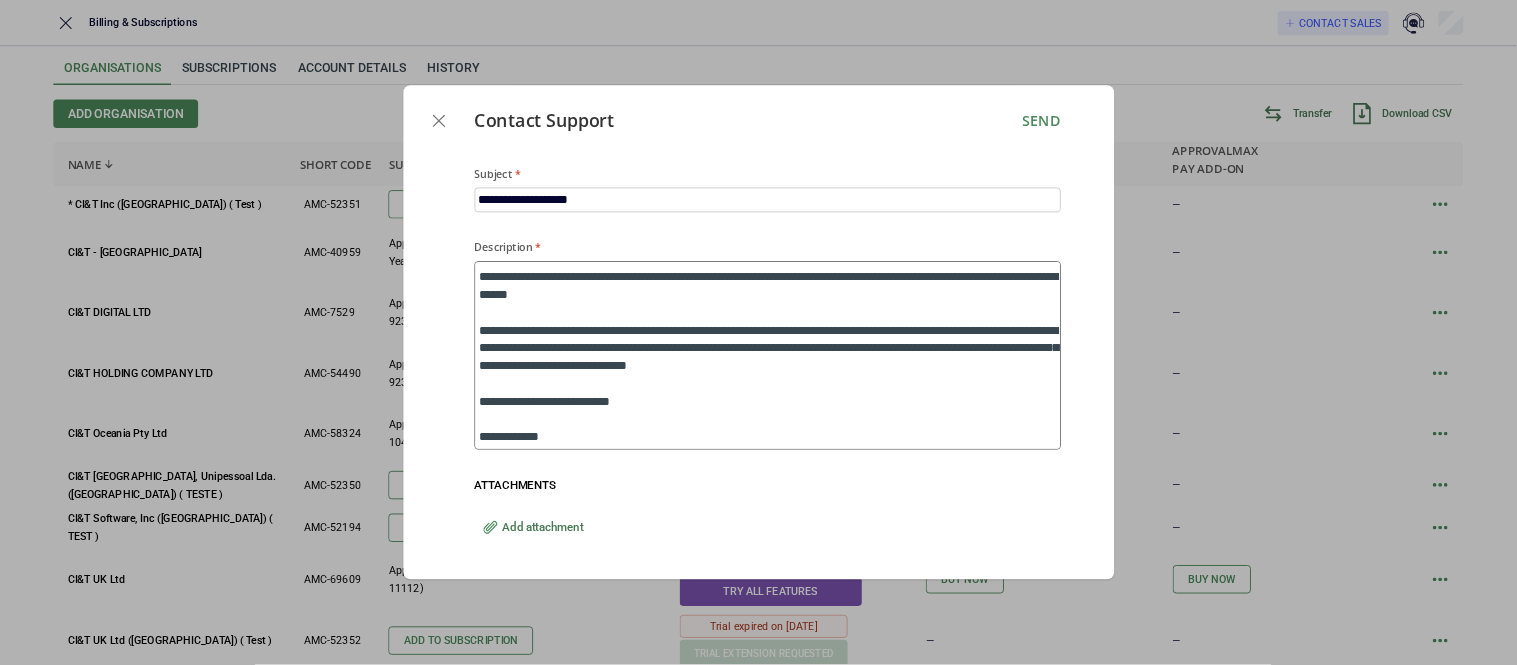 scroll, scrollTop: 60, scrollLeft: 0, axis: vertical 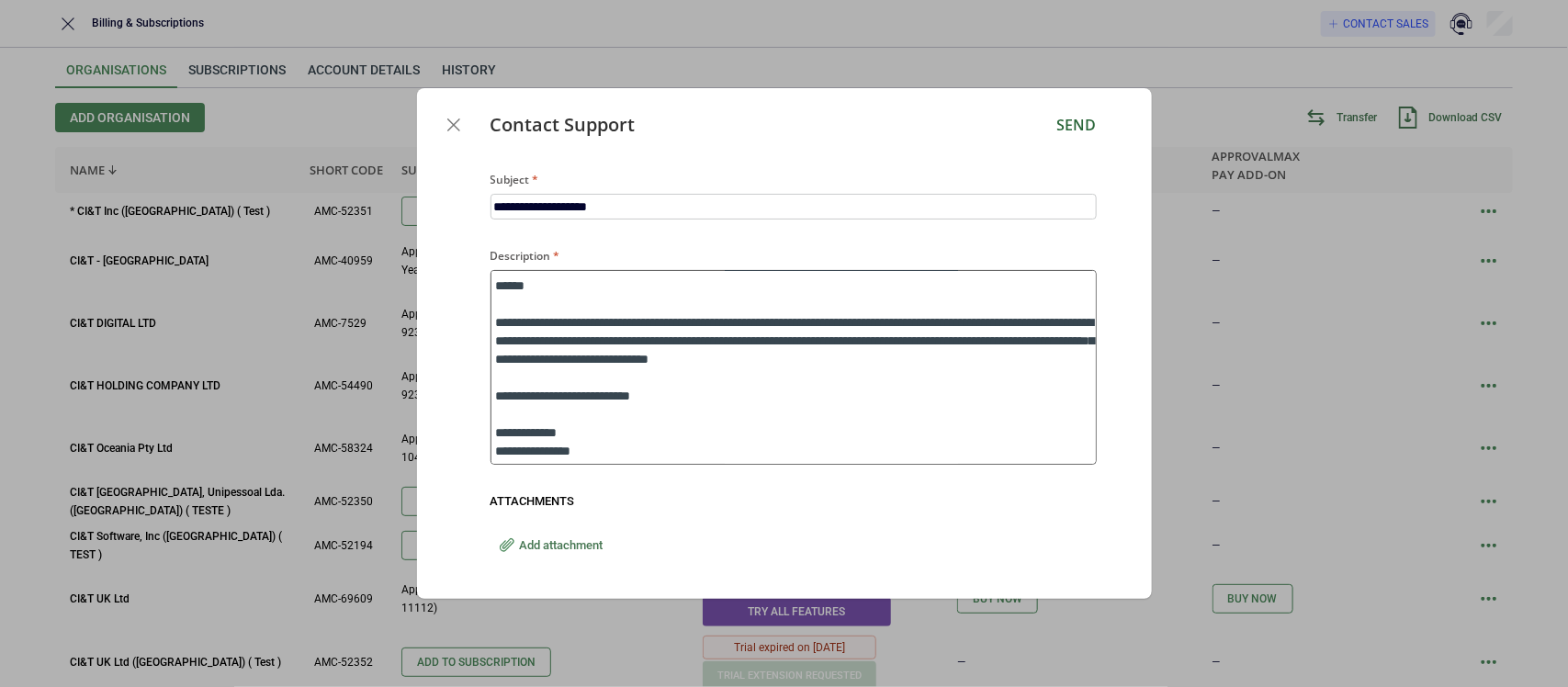 type on "**********" 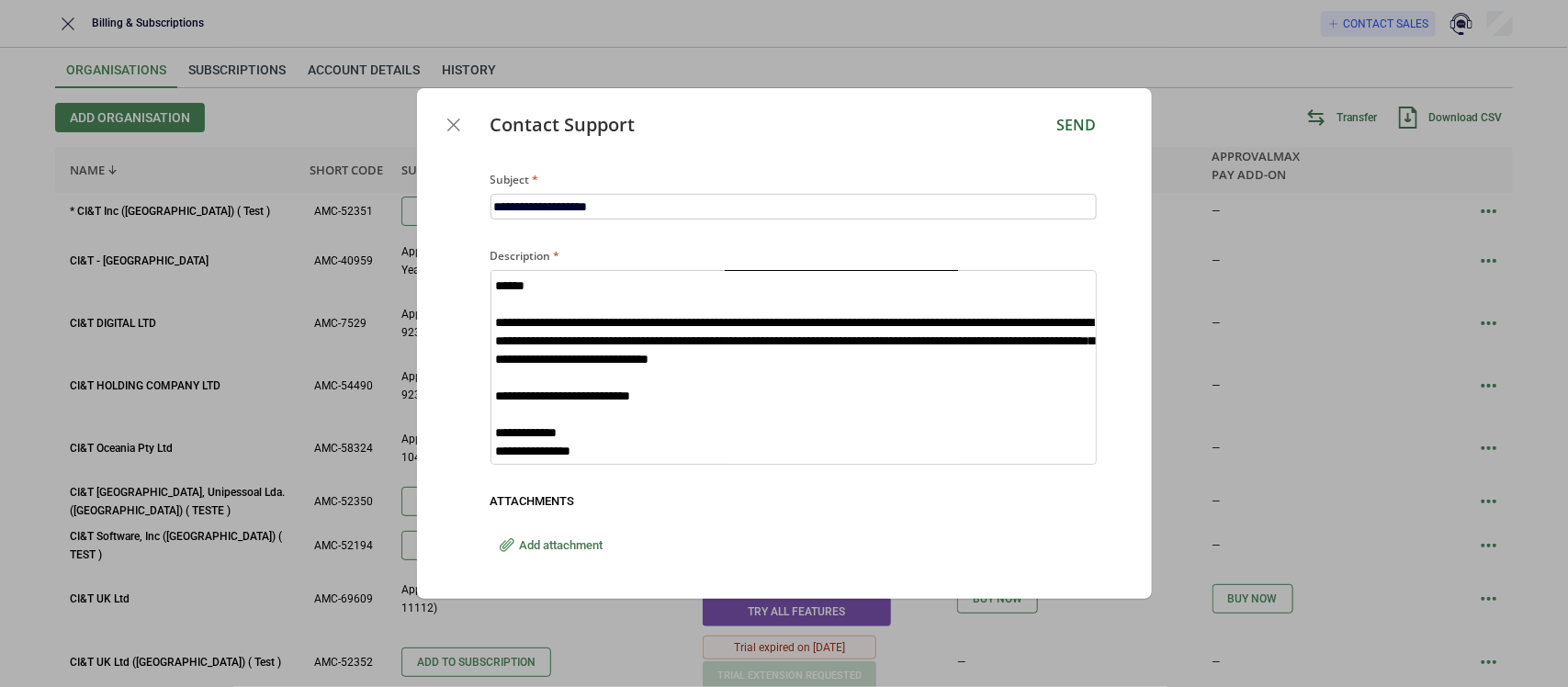 click on "Send" at bounding box center [1077, 125] 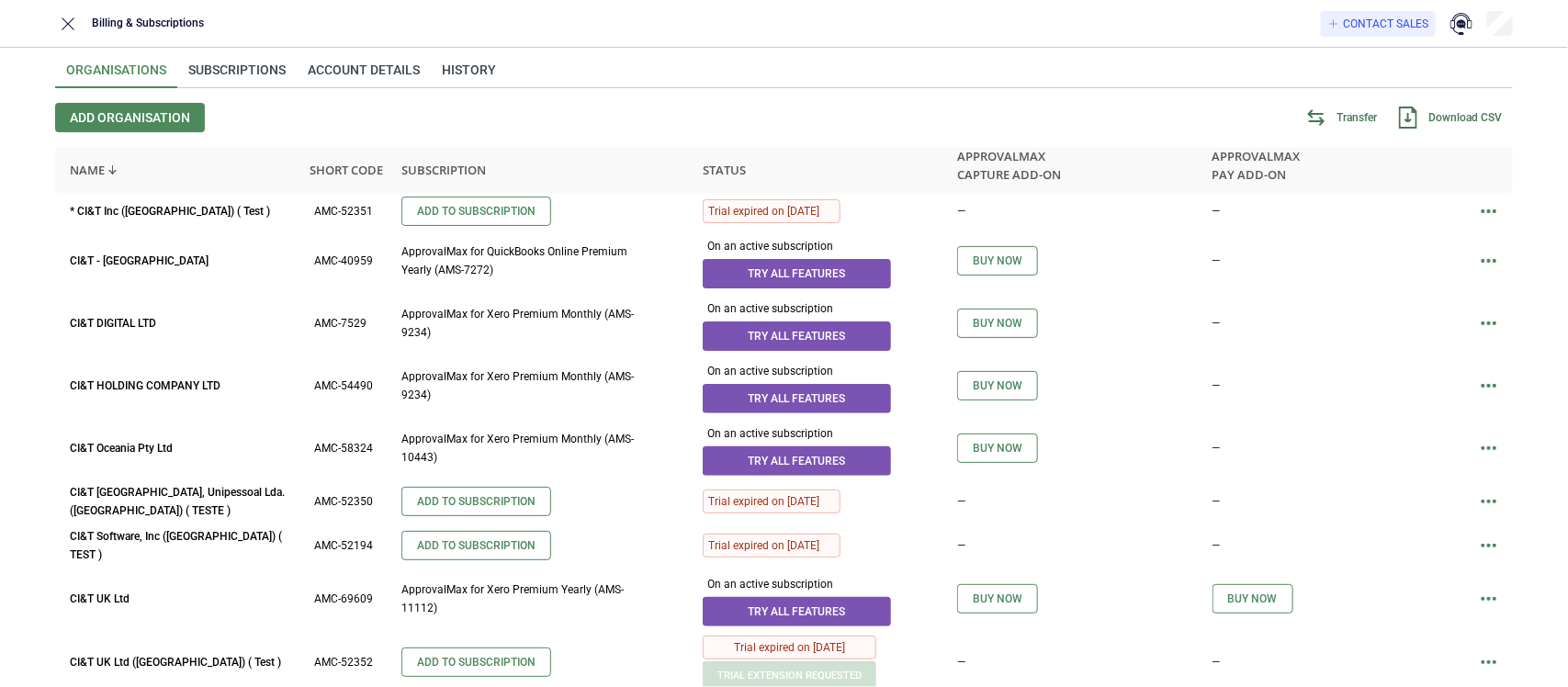 click on "Organisations Subscriptions Account details History Add organisation Transfer Download CSV Name Short code Subscription Status ApprovalMax Capture add-on ApprovalMax Pay add-on * CI&T Inc ([GEOGRAPHIC_DATA]) ( Test )  AMC-52351 Add to Subscription Trial expired on [DATE] — — CI&T - [GEOGRAPHIC_DATA] AMC-40959 ApprovalMax for QuickBooks Online Premium Yearly (AMS-7272) On an active subscription Try all features Buy now — CI&T DIGITAL LTD AMC-7529 ApprovalMax for Xero Premium Monthly (AMS-9234) On an active subscription Try all features Buy now — CI&T HOLDING COMPANY LTD AMC-54490 ApprovalMax for Xero Premium Monthly (AMS-9234) On an active subscription Try all features Buy now — CI&T Oceania Pty Ltd AMC-58324 ApprovalMax for Xero Premium Monthly (AMS-10443) On an active subscription Try all features Buy now — CI&T Portugal, Unipessoal Lda. ([GEOGRAPHIC_DATA])  ( TESTE )  AMC-52350 Add to Subscription Trial expired on [DATE] — — CI&T Software, Inc ([GEOGRAPHIC_DATA]) ( TEST )  AMC-52194 Add to Subscription — — CI&T UK Ltd" at bounding box center [784, 610] 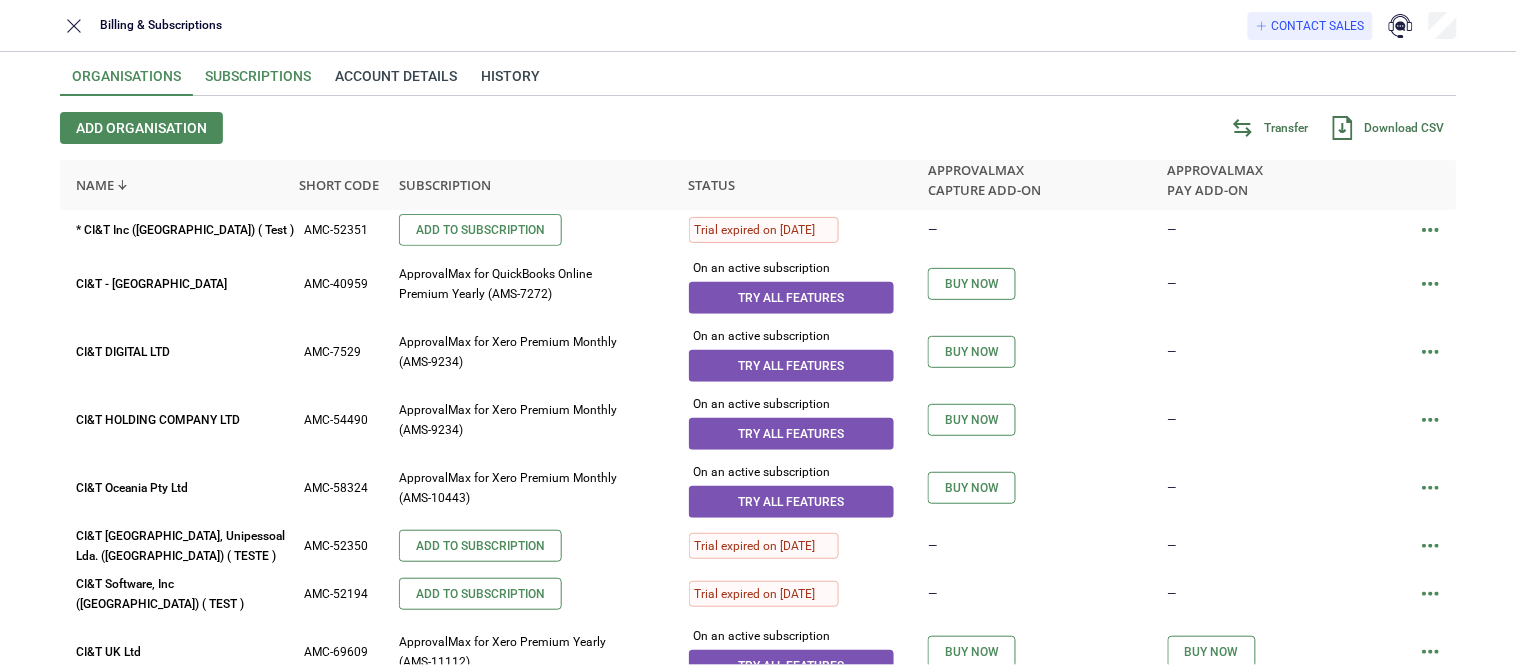 click on "Subscriptions" at bounding box center (258, 82) 